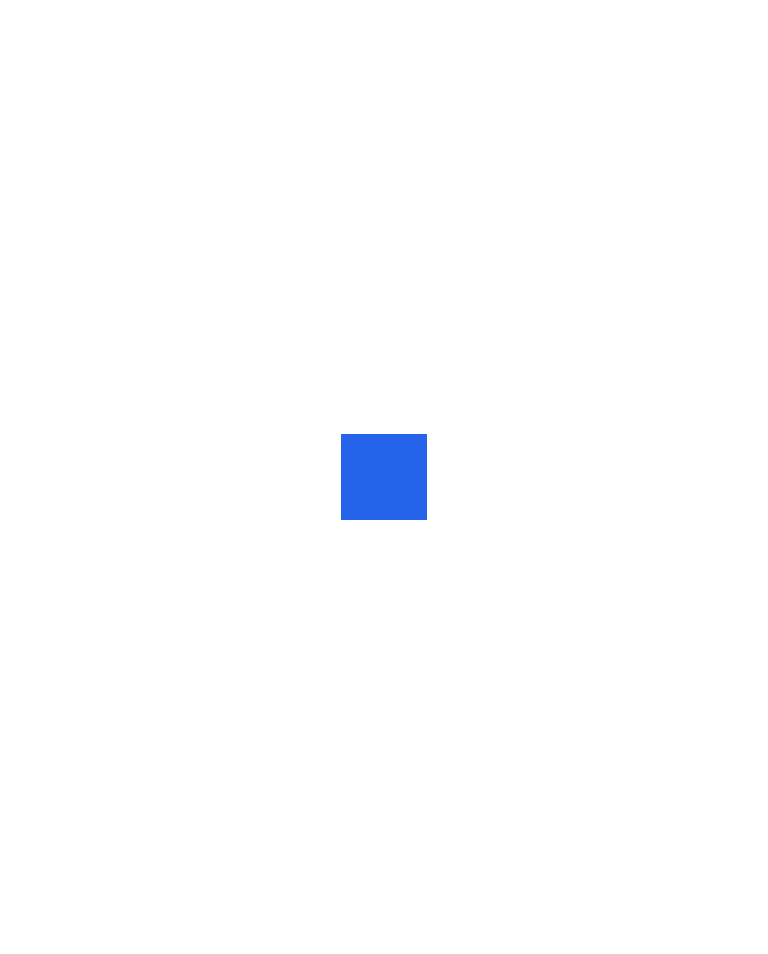 scroll, scrollTop: 0, scrollLeft: 0, axis: both 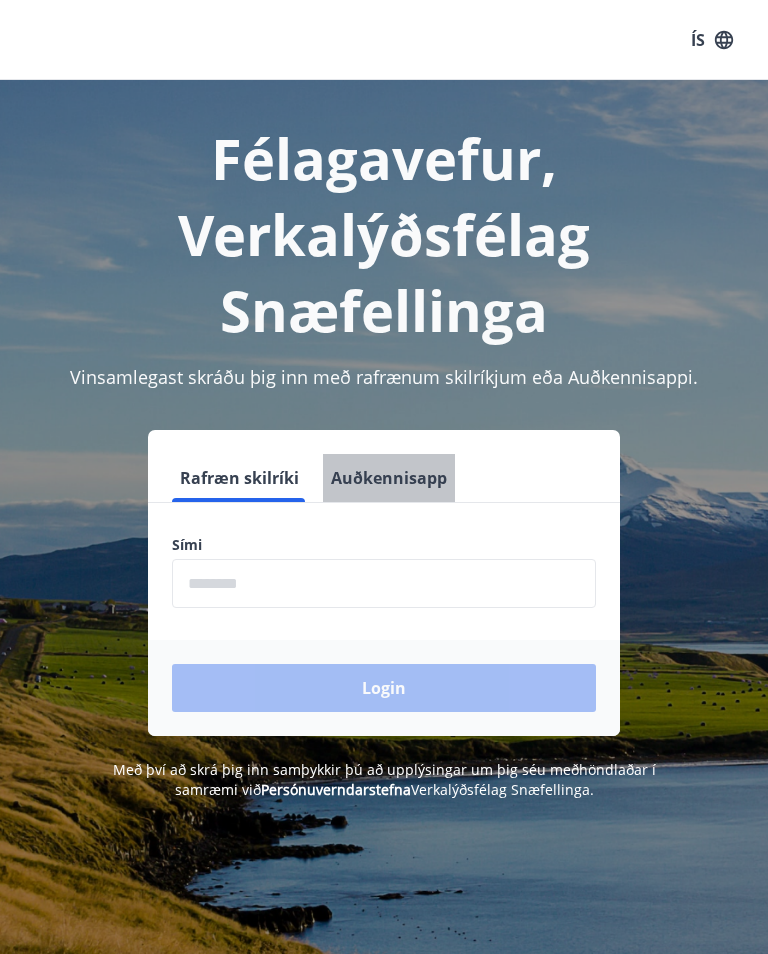 click on "Auðkennisapp" at bounding box center (389, 478) 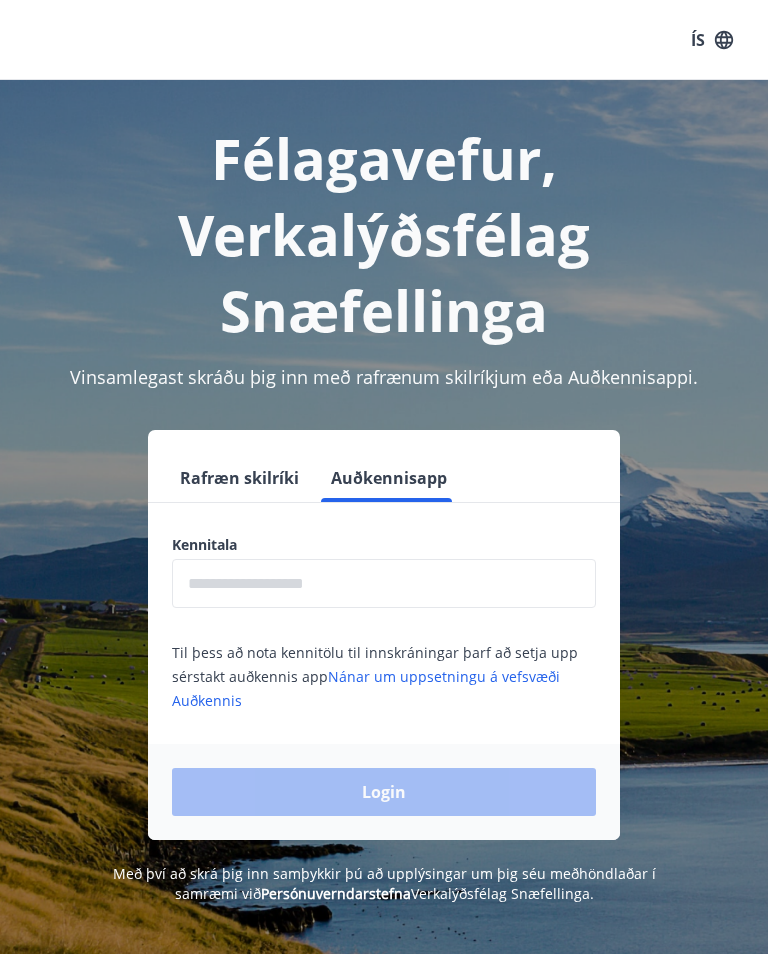 click at bounding box center [384, 583] 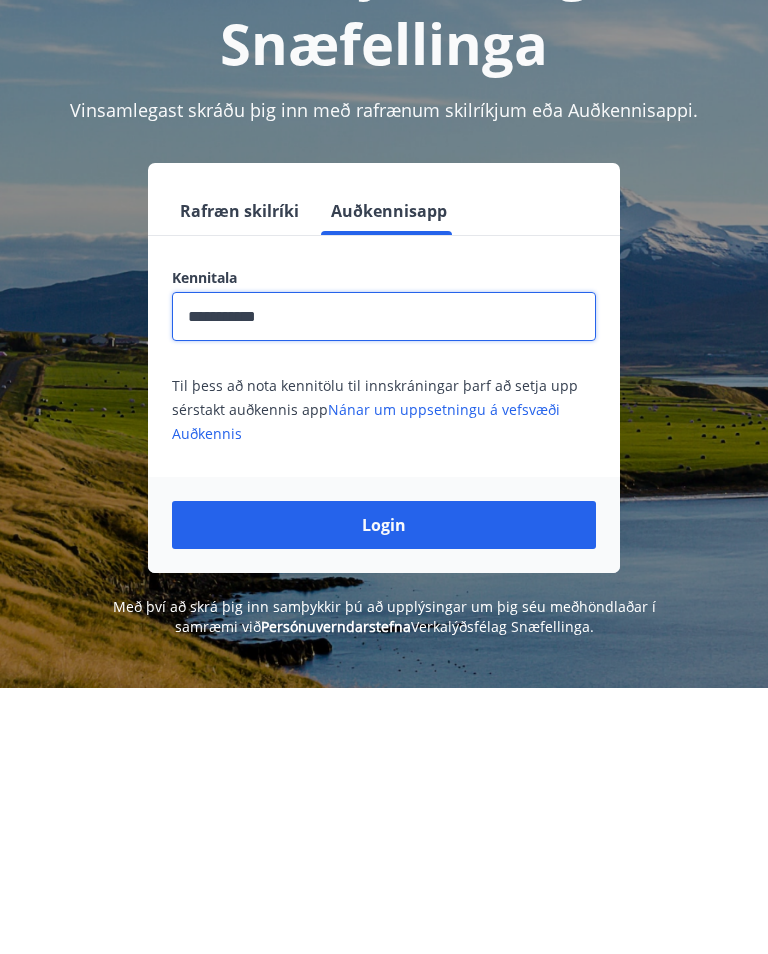 type on "**********" 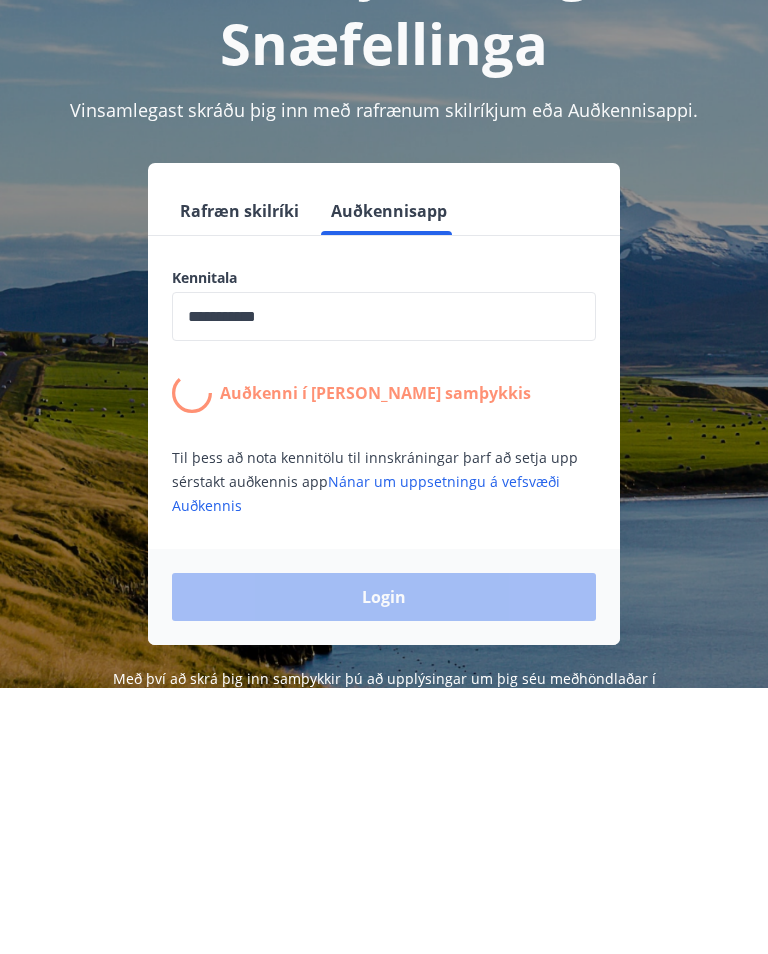 scroll, scrollTop: 267, scrollLeft: 0, axis: vertical 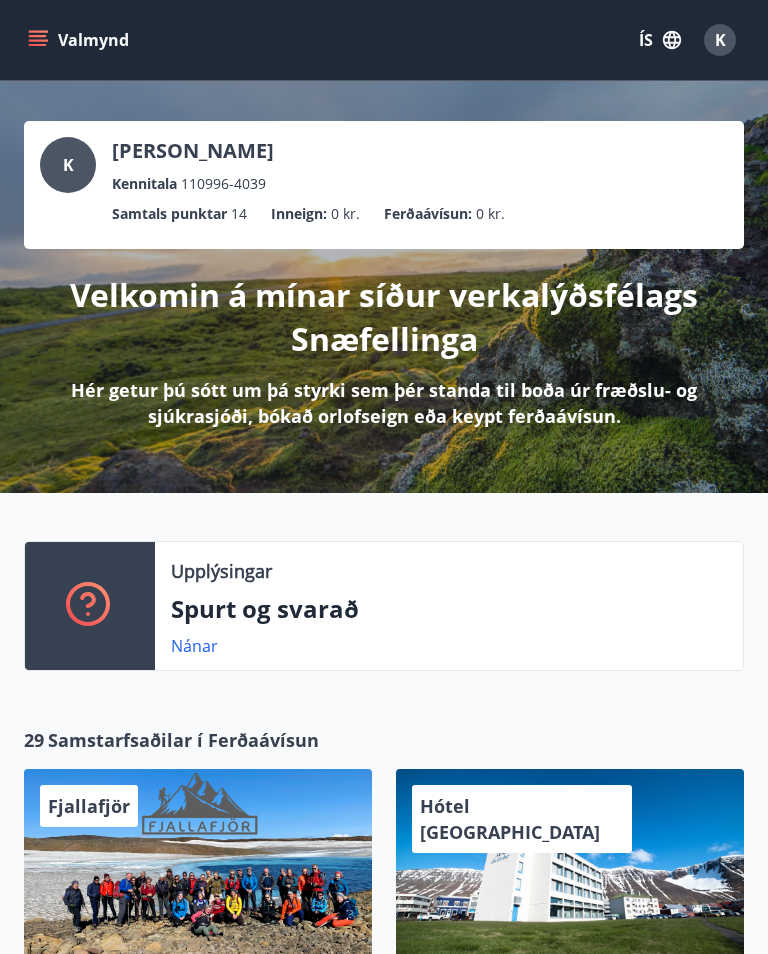 click on "Valmynd" at bounding box center (80, 40) 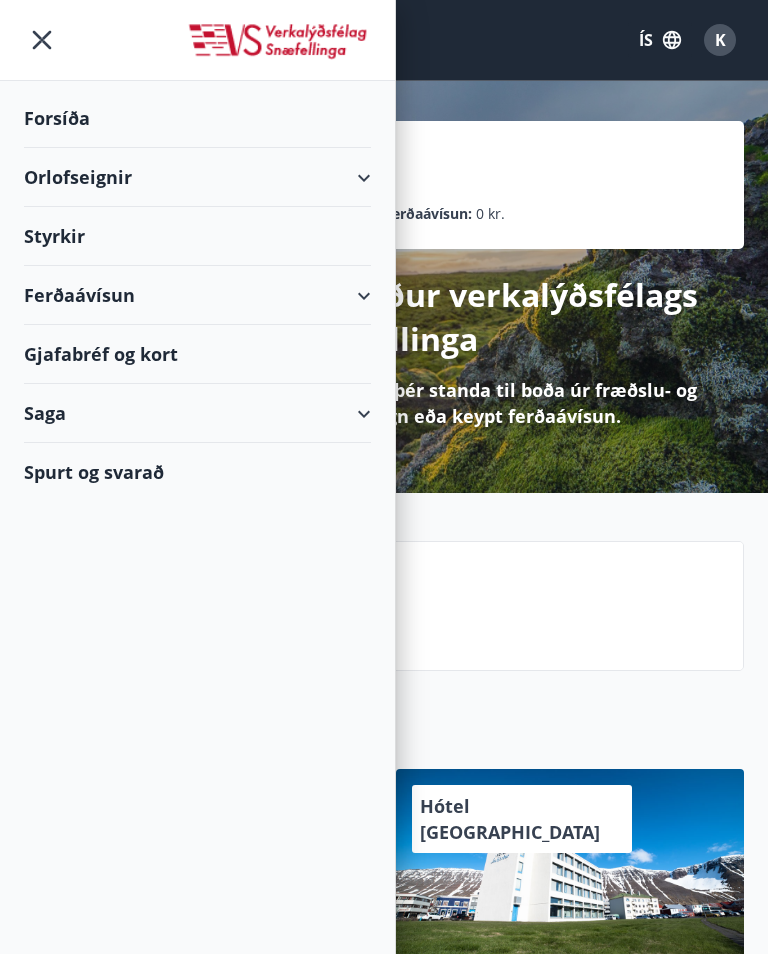 click on "Orlofseignir" at bounding box center [197, 177] 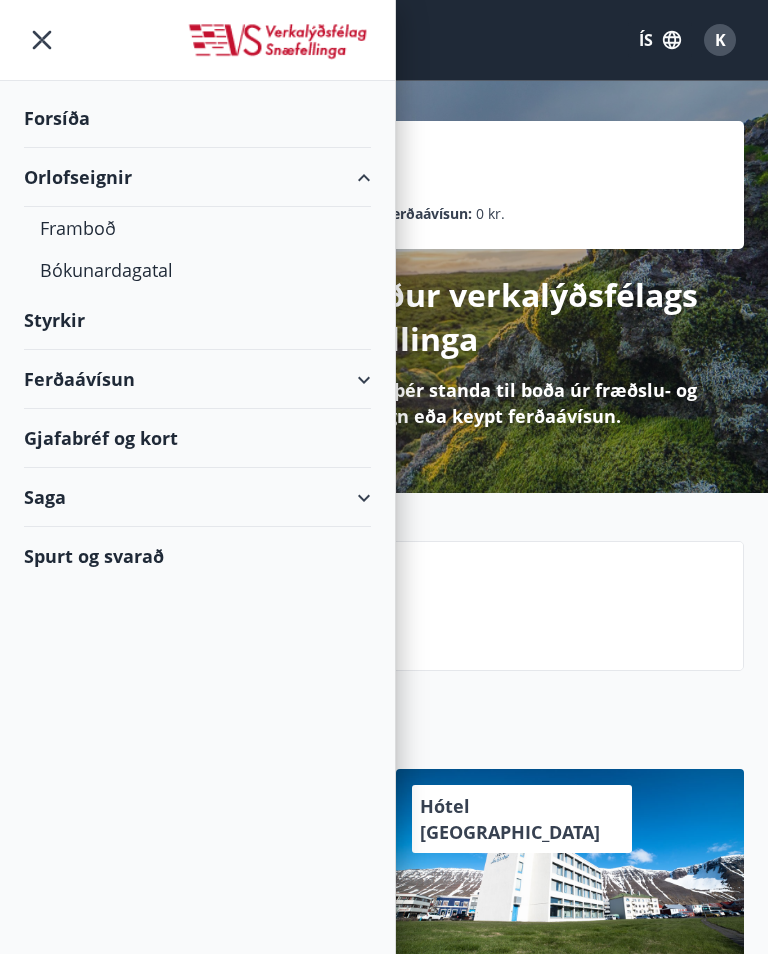 click on "Framboð" at bounding box center [197, 228] 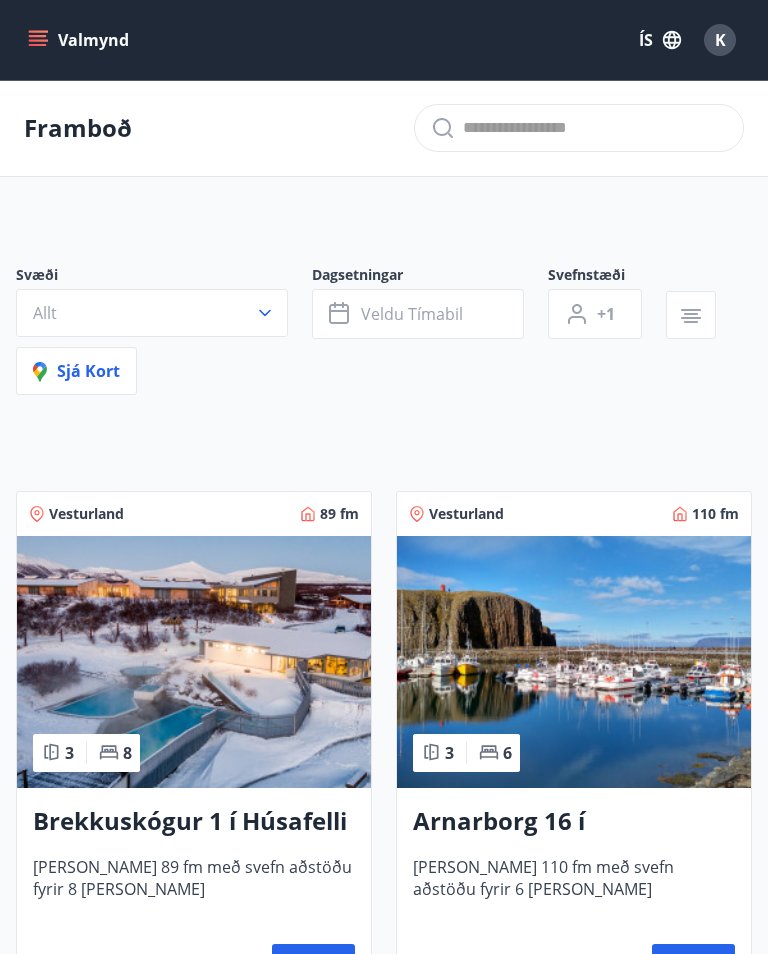 click on "Allt" at bounding box center [152, 313] 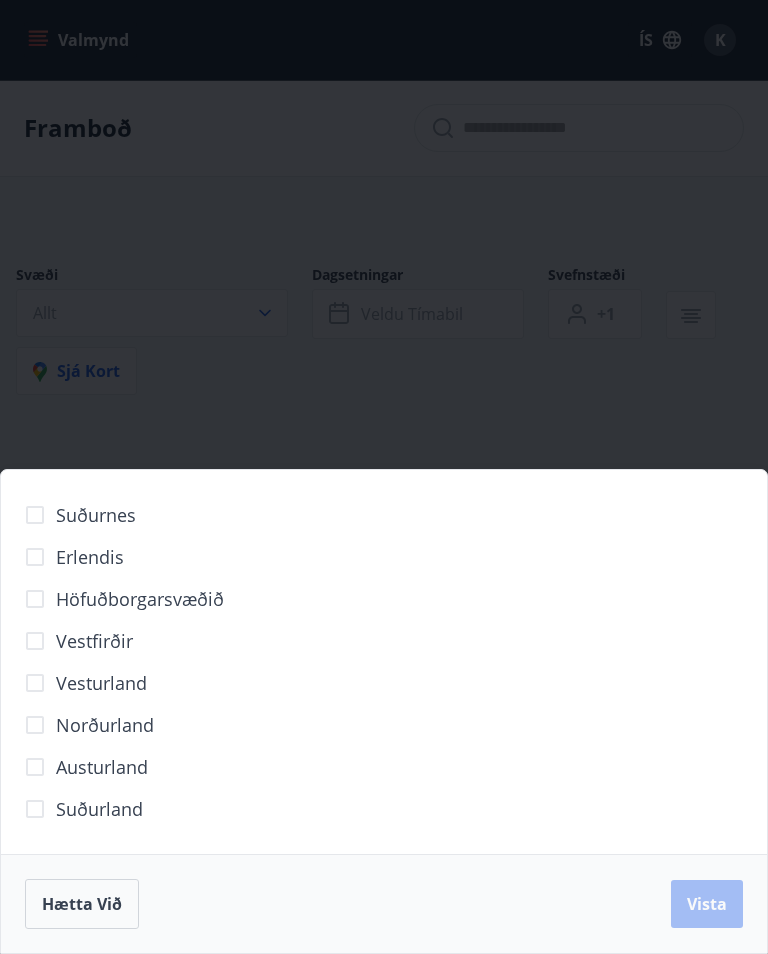 click on "Höfuðborgarsvæðið" at bounding box center (140, 599) 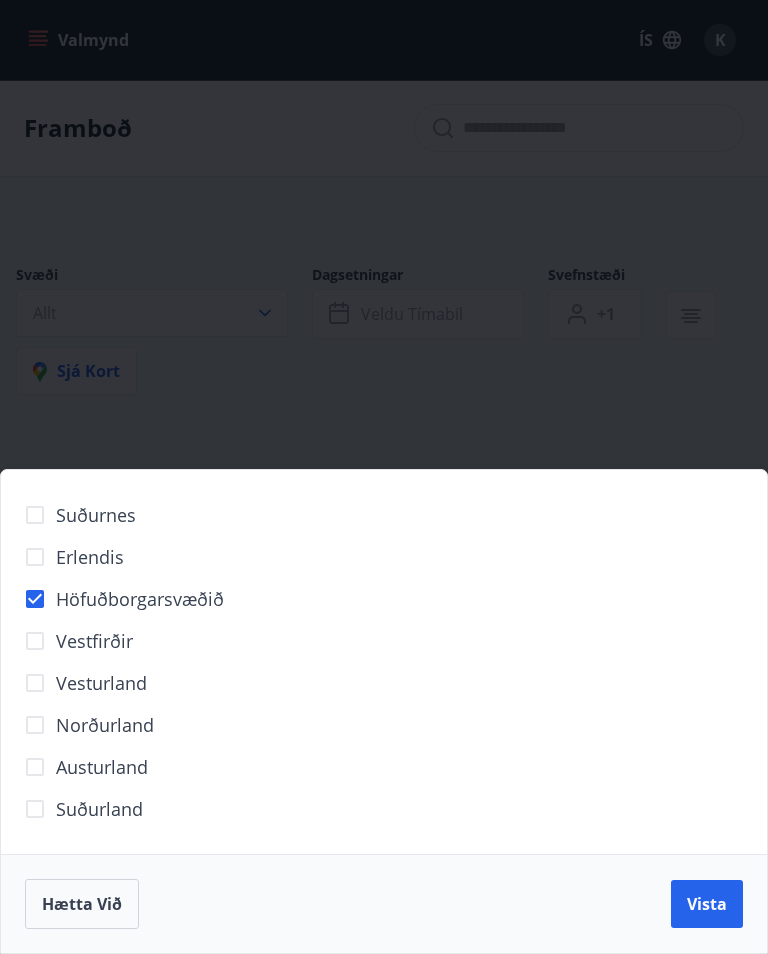 click on "Vista" at bounding box center [707, 904] 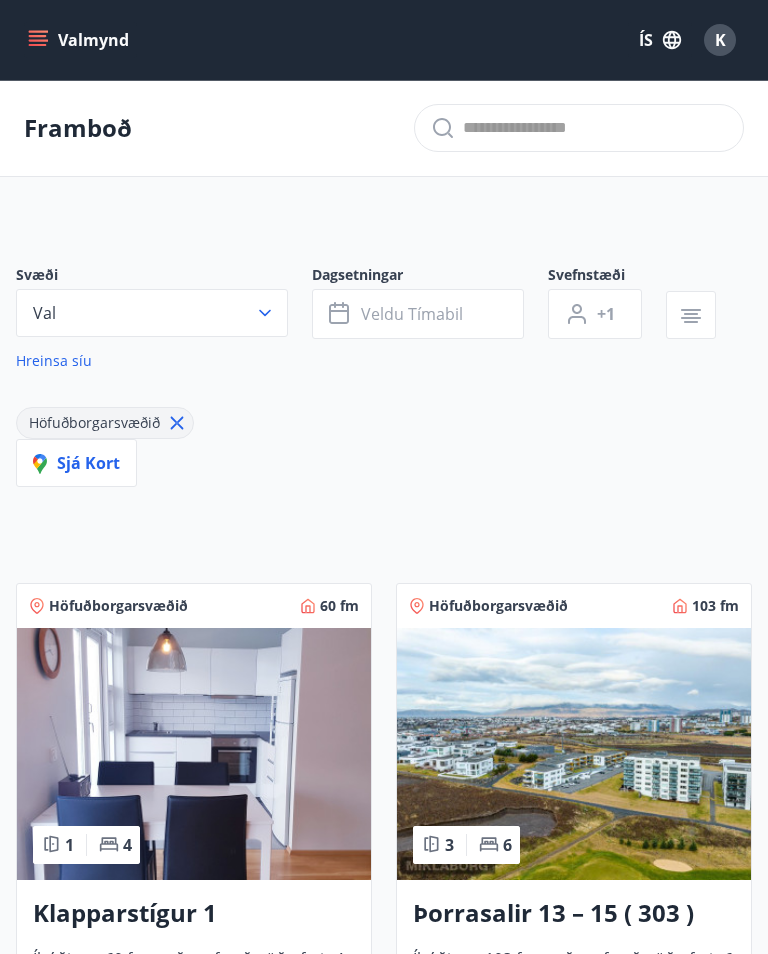 click on "Veldu tímabil" at bounding box center (418, 314) 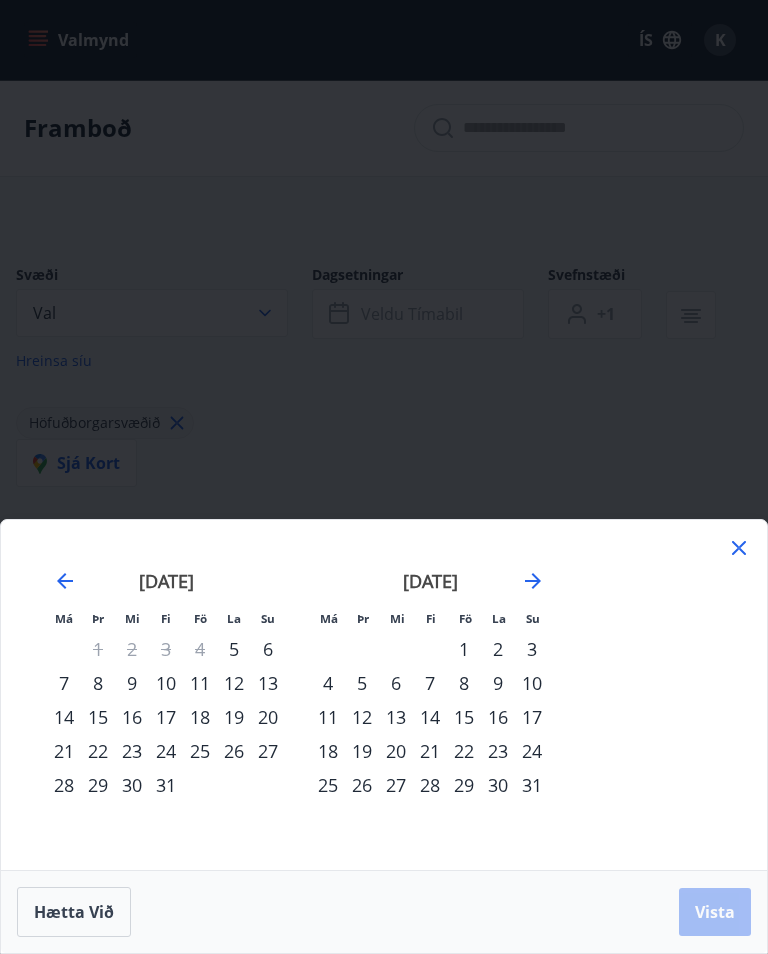 click on "12" at bounding box center [234, 683] 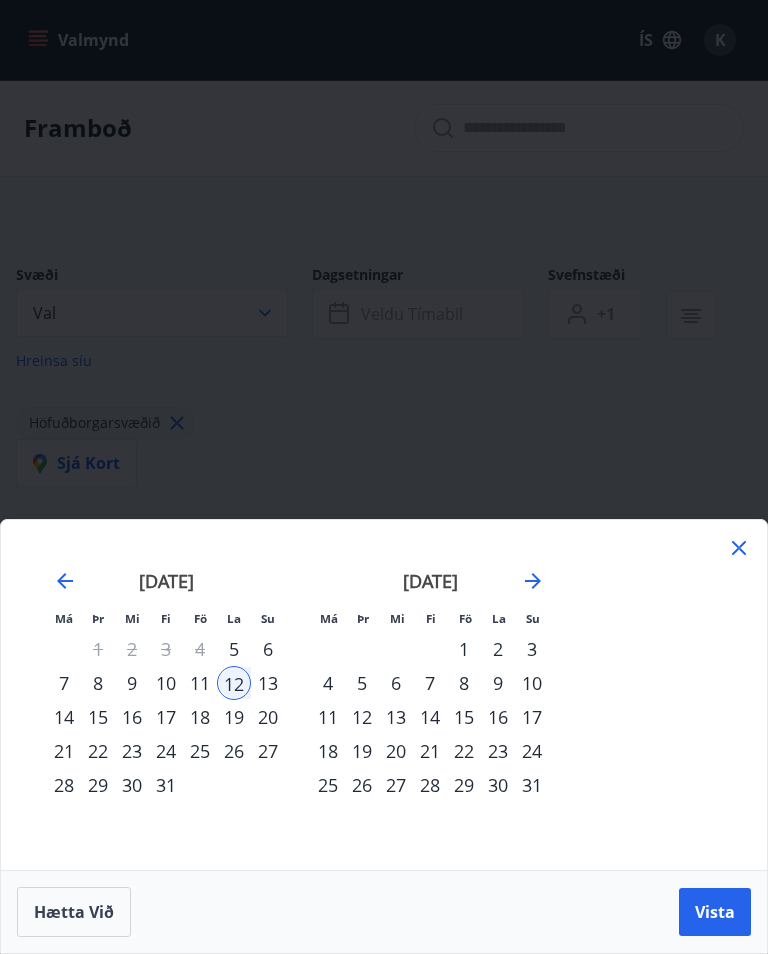 click on "13" at bounding box center (268, 683) 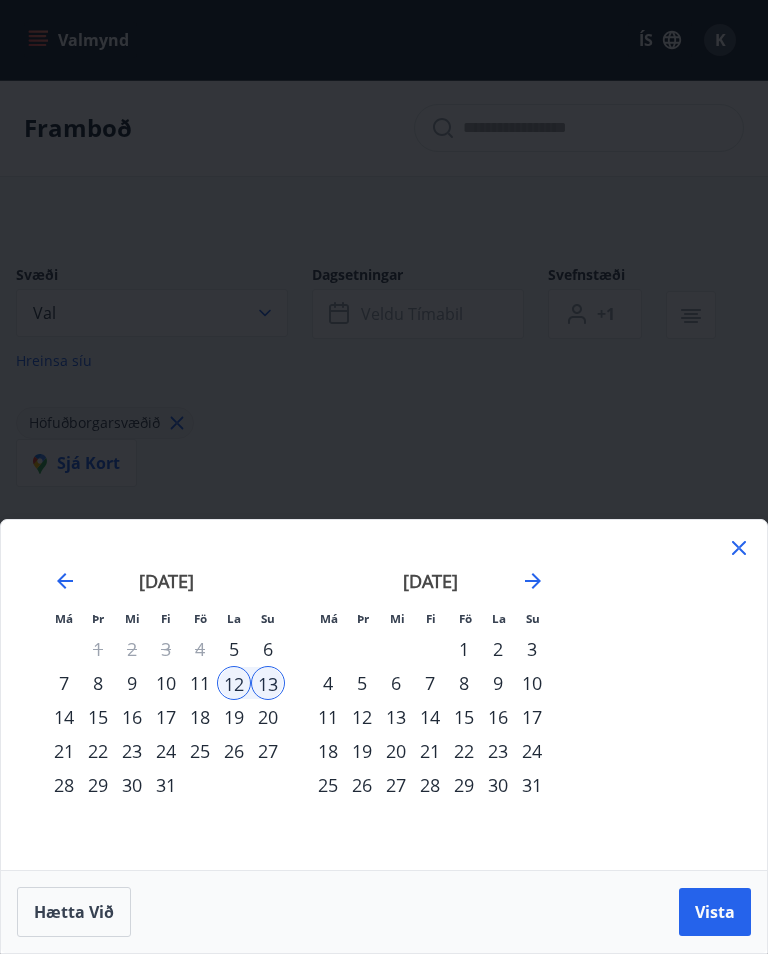 click on "Vista" at bounding box center [715, 912] 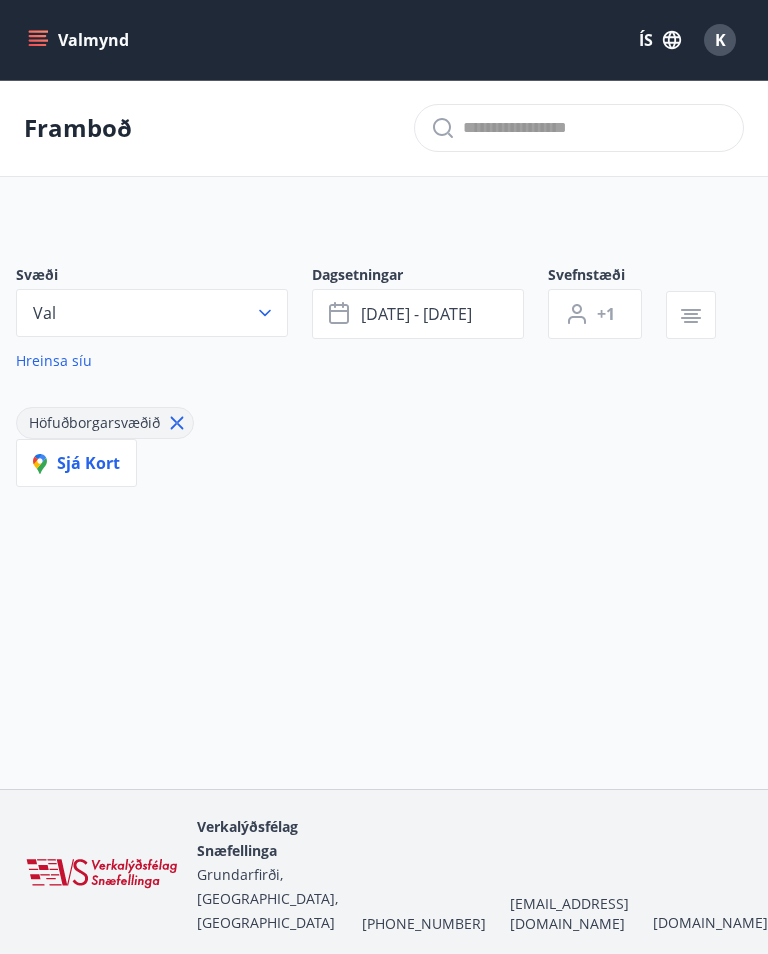 click on "Hreinsa síu" at bounding box center [54, 361] 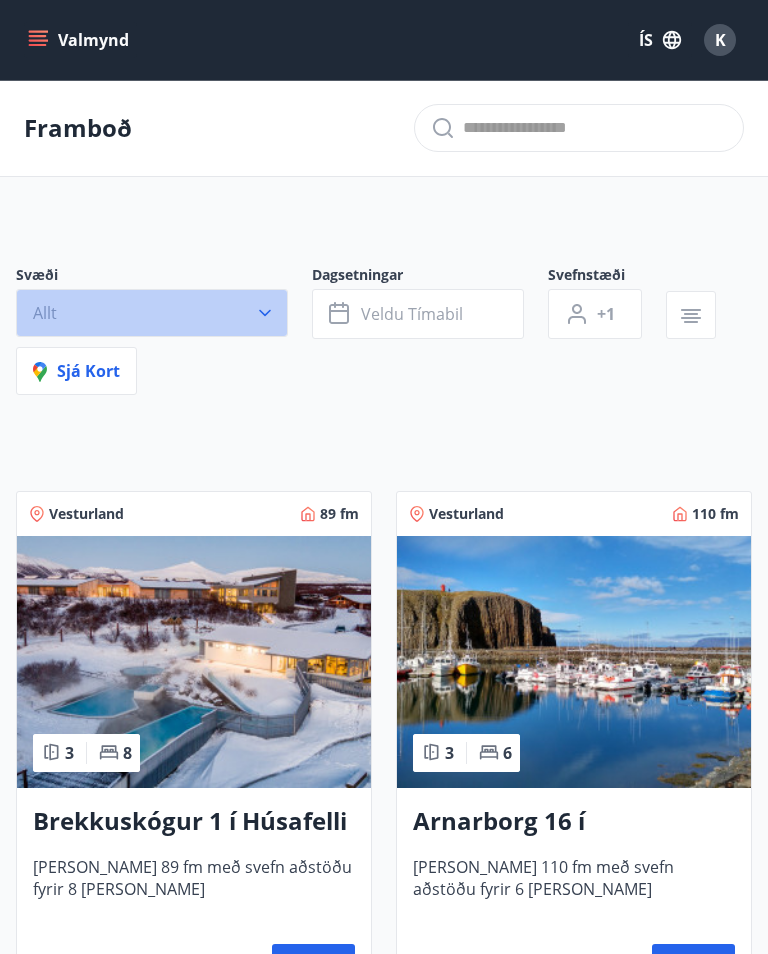 click on "Allt" at bounding box center (152, 313) 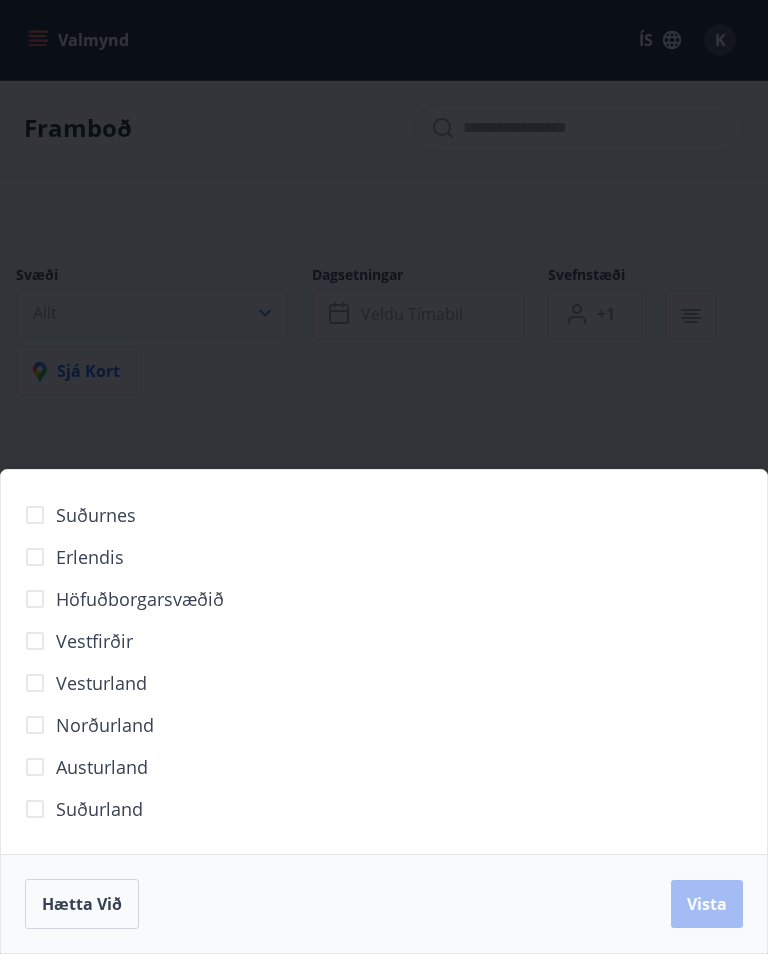 click on "Höfuðborgarsvæðið" at bounding box center [140, 599] 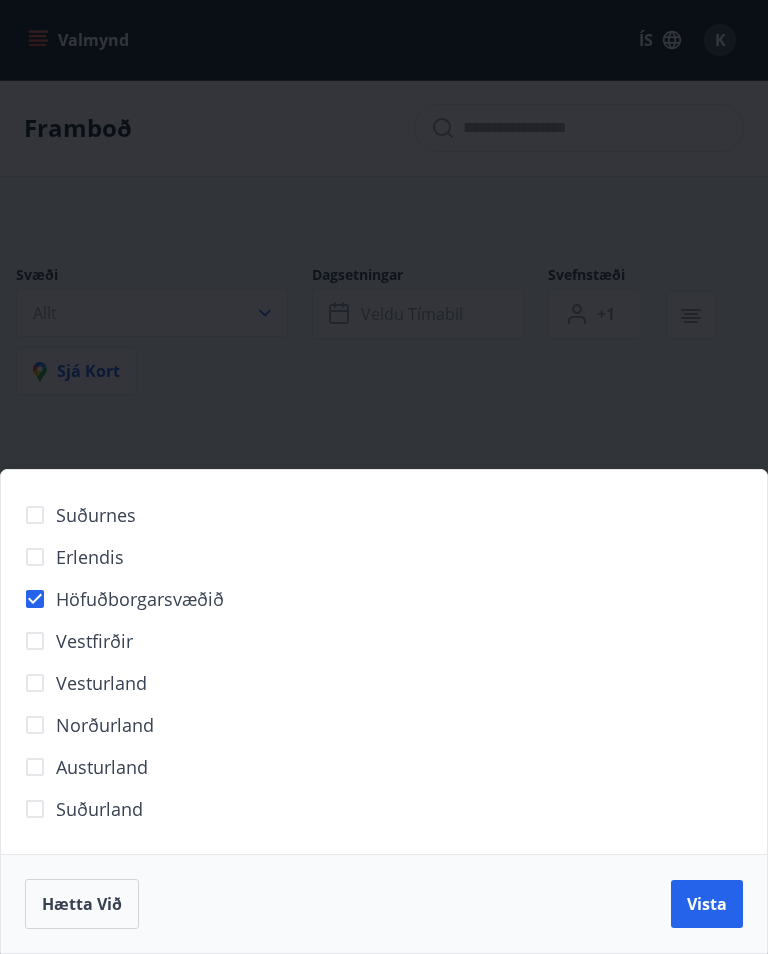 click on "Vista" at bounding box center (707, 904) 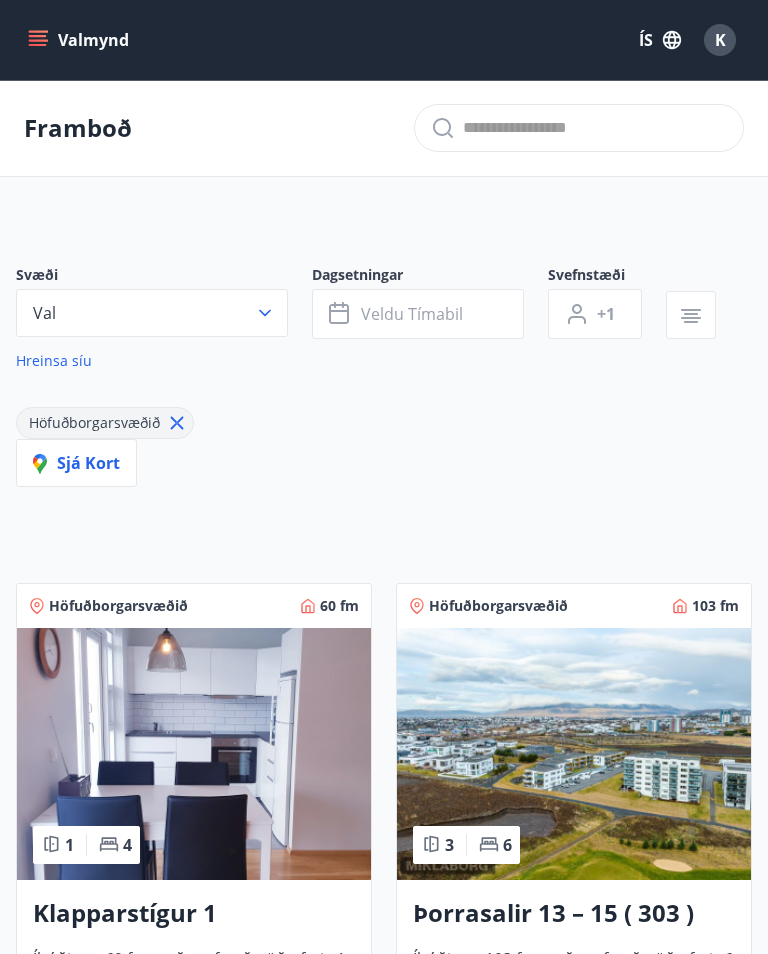 click at bounding box center [691, 315] 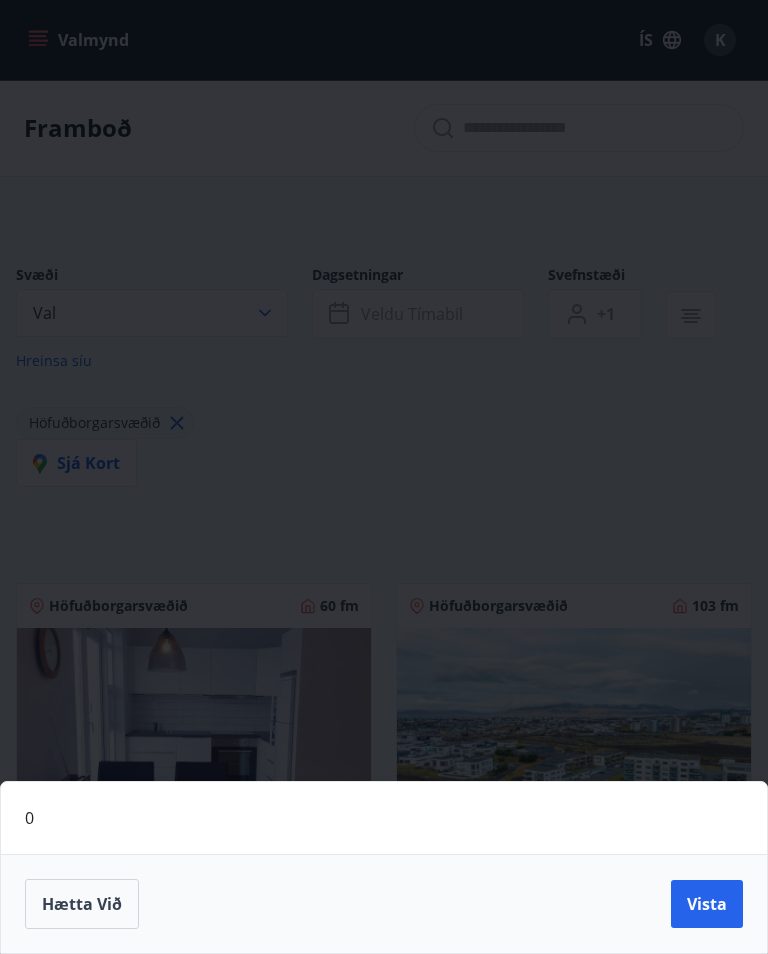 click on "Vista" at bounding box center [707, 904] 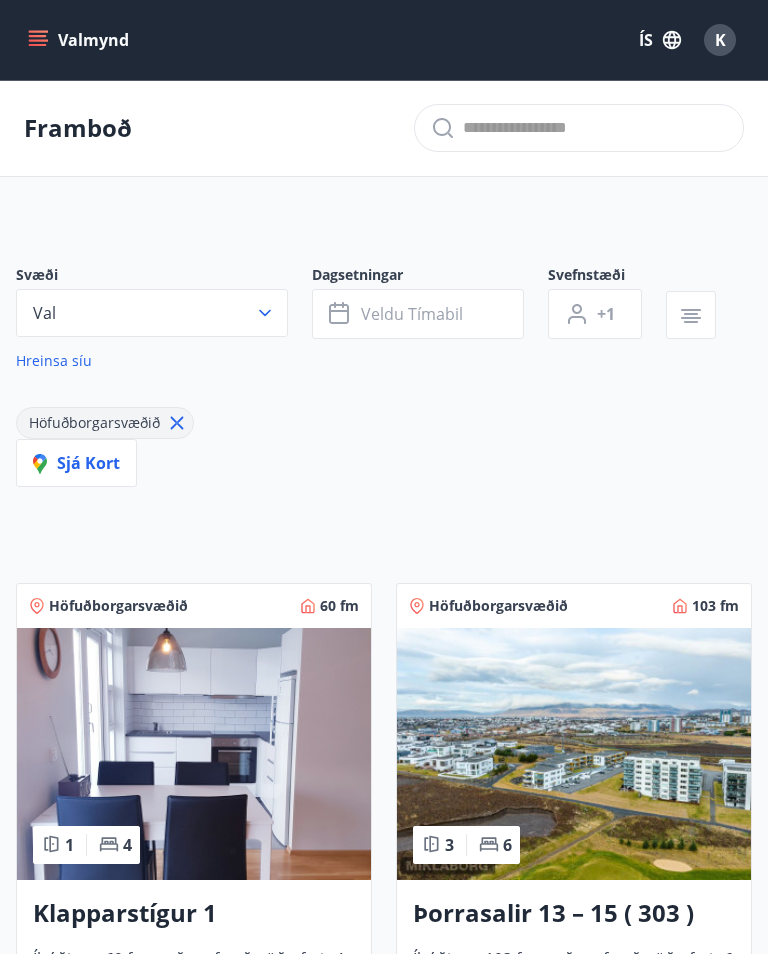 click on "+1" at bounding box center (606, 314) 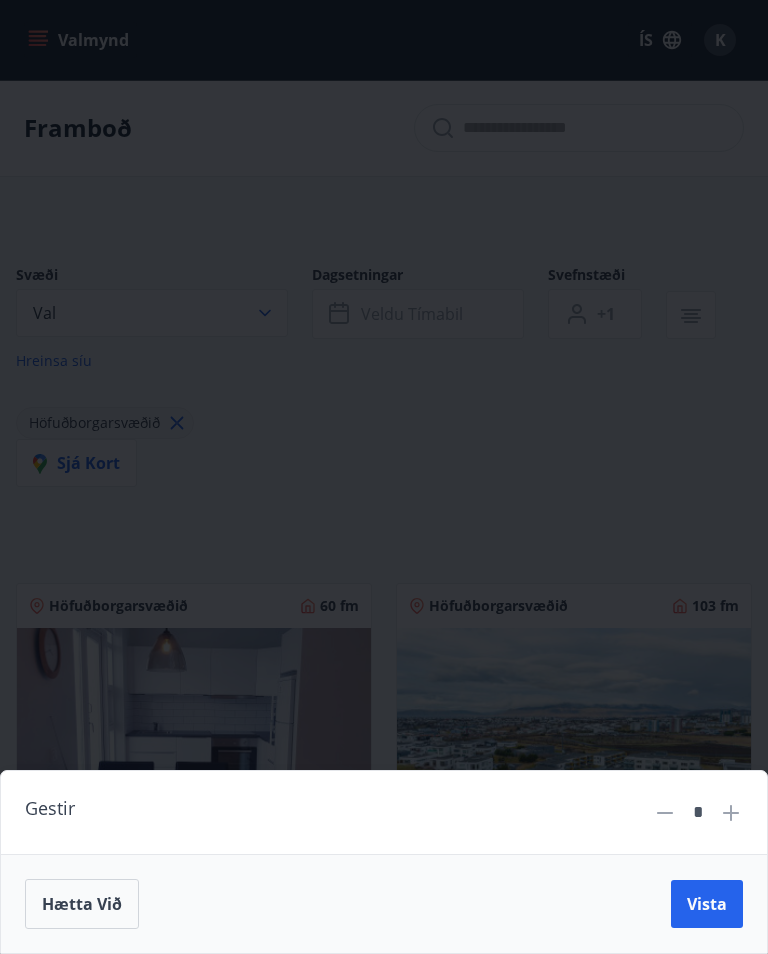 click 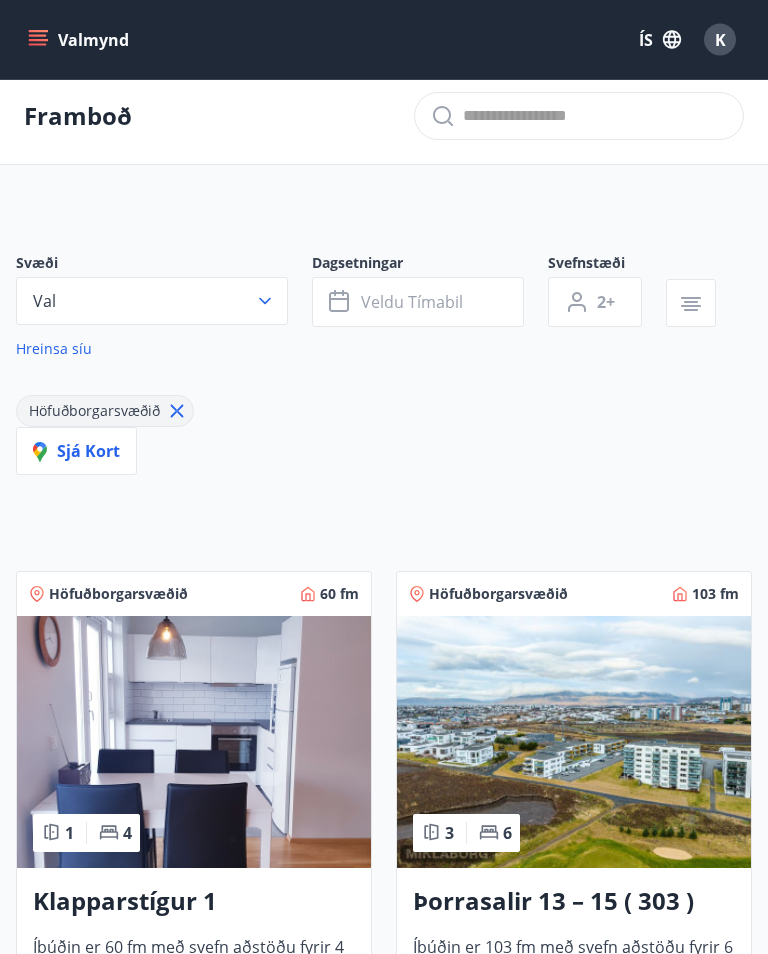 scroll, scrollTop: 0, scrollLeft: 0, axis: both 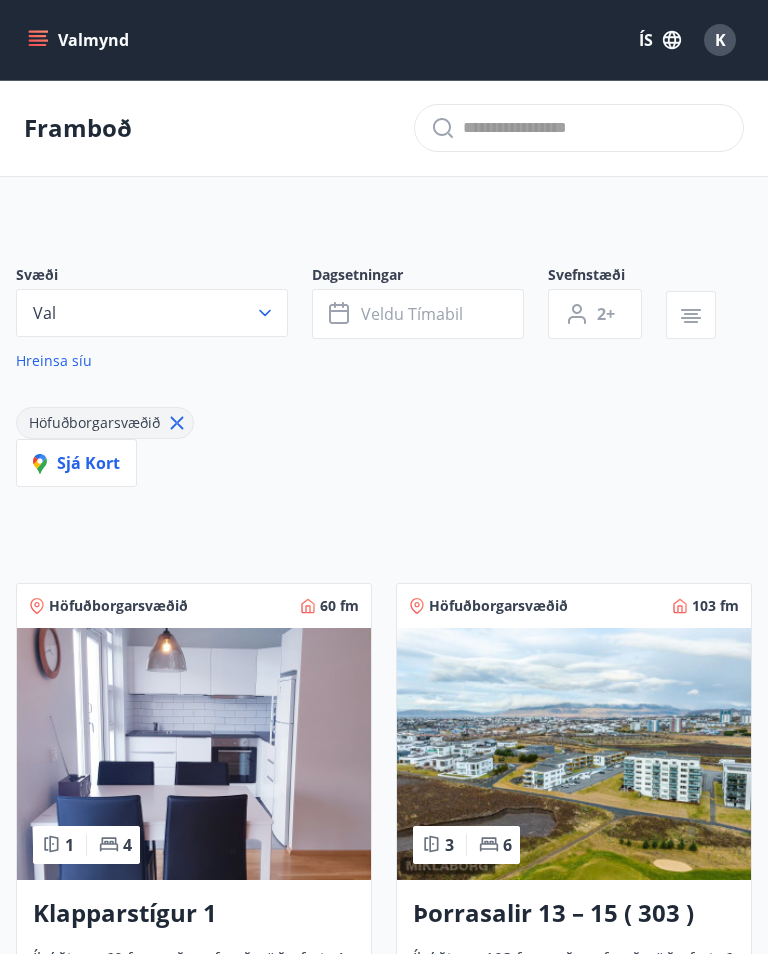 click on "Val" at bounding box center (152, 313) 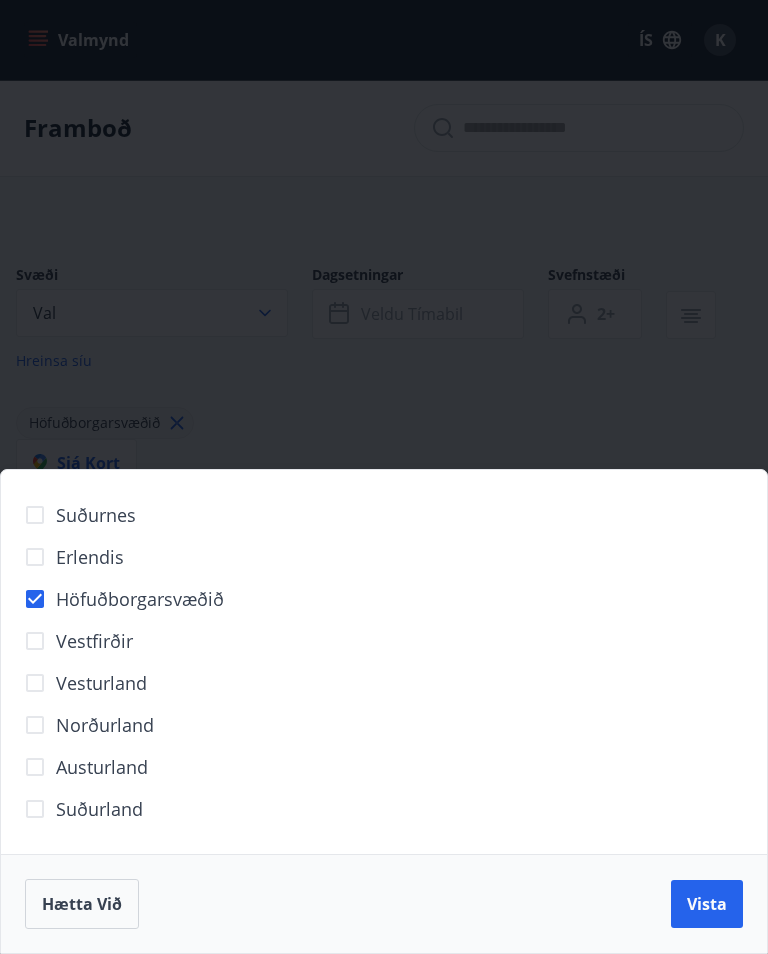 click on "Hætta við" at bounding box center (82, 904) 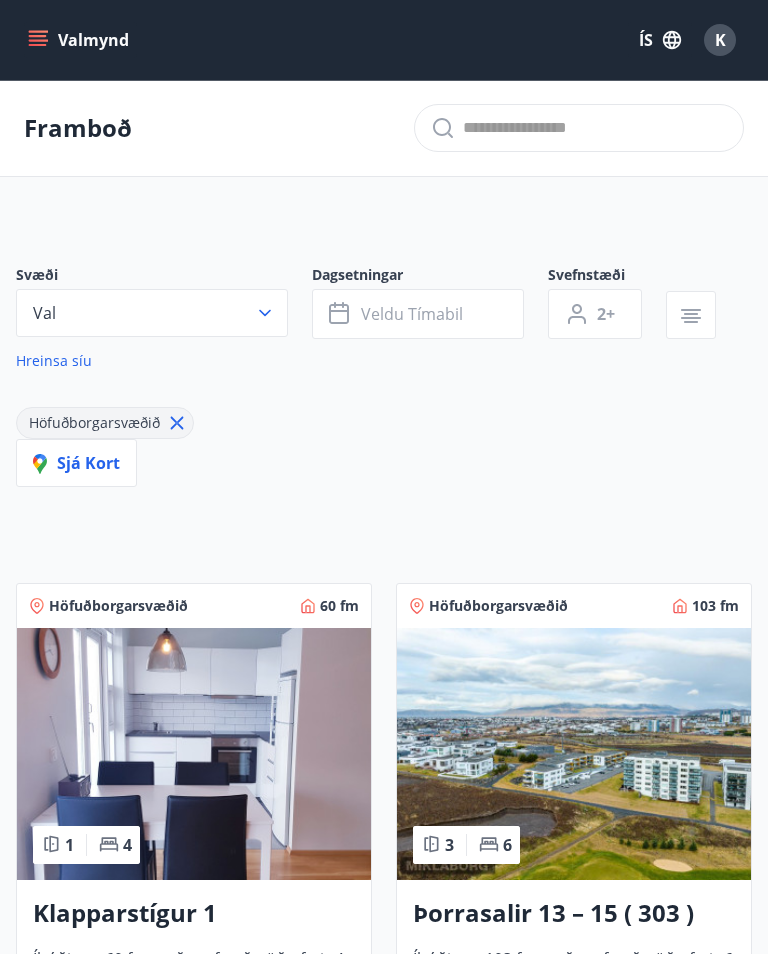 click on "Val" at bounding box center [152, 313] 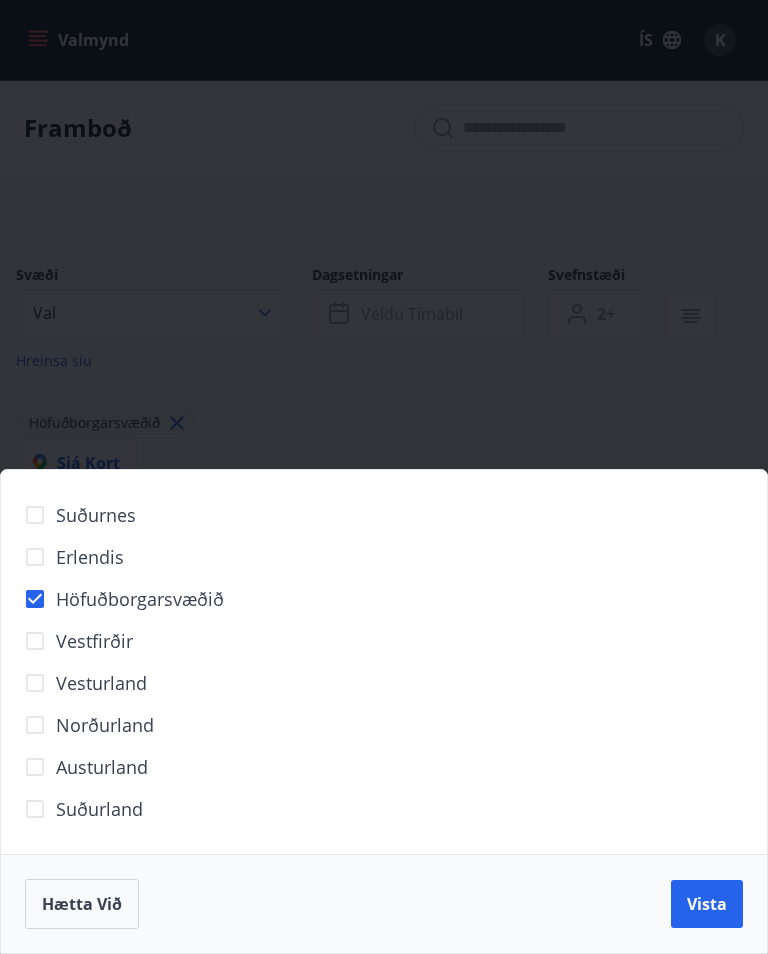 click on "Vista" at bounding box center (707, 904) 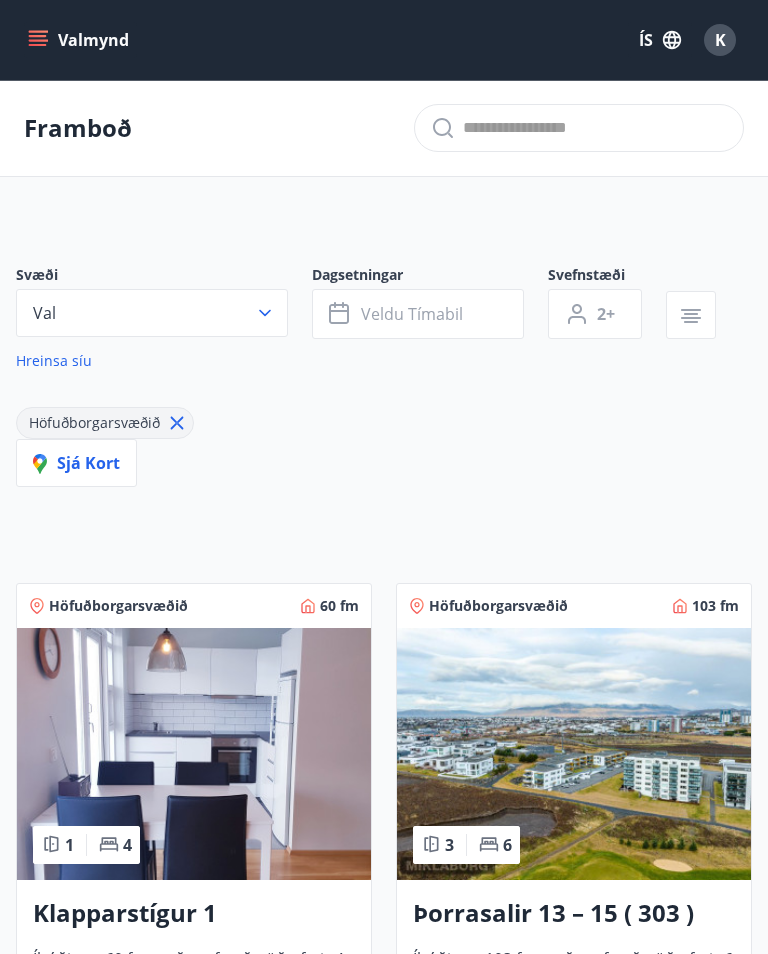 click 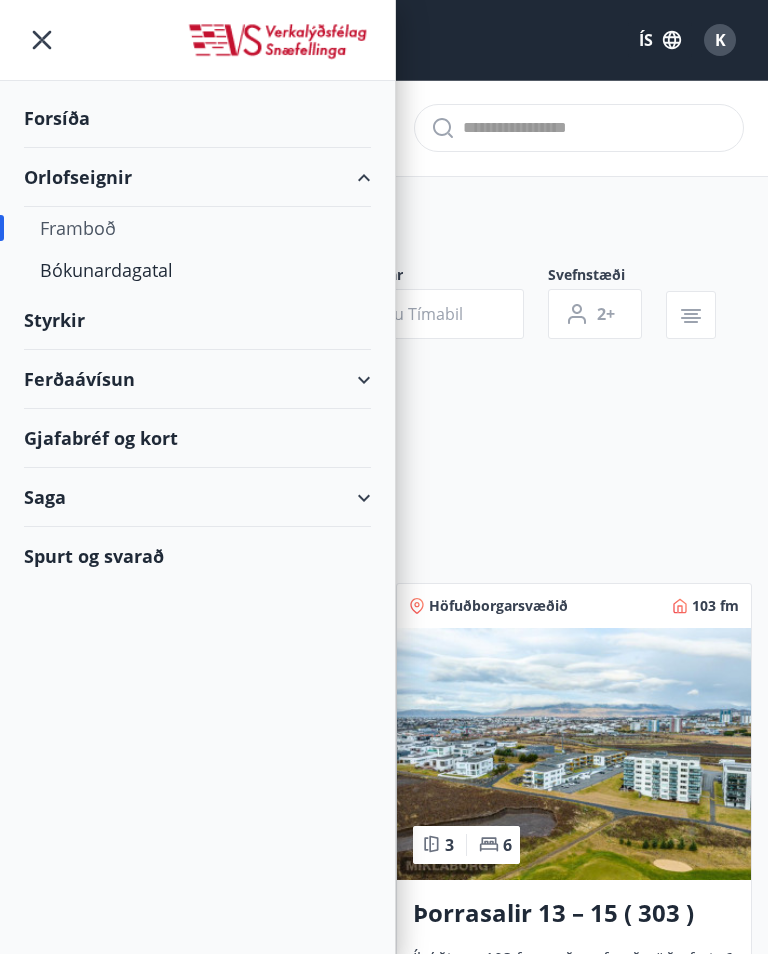 click on "Orlofseignir" at bounding box center (197, 177) 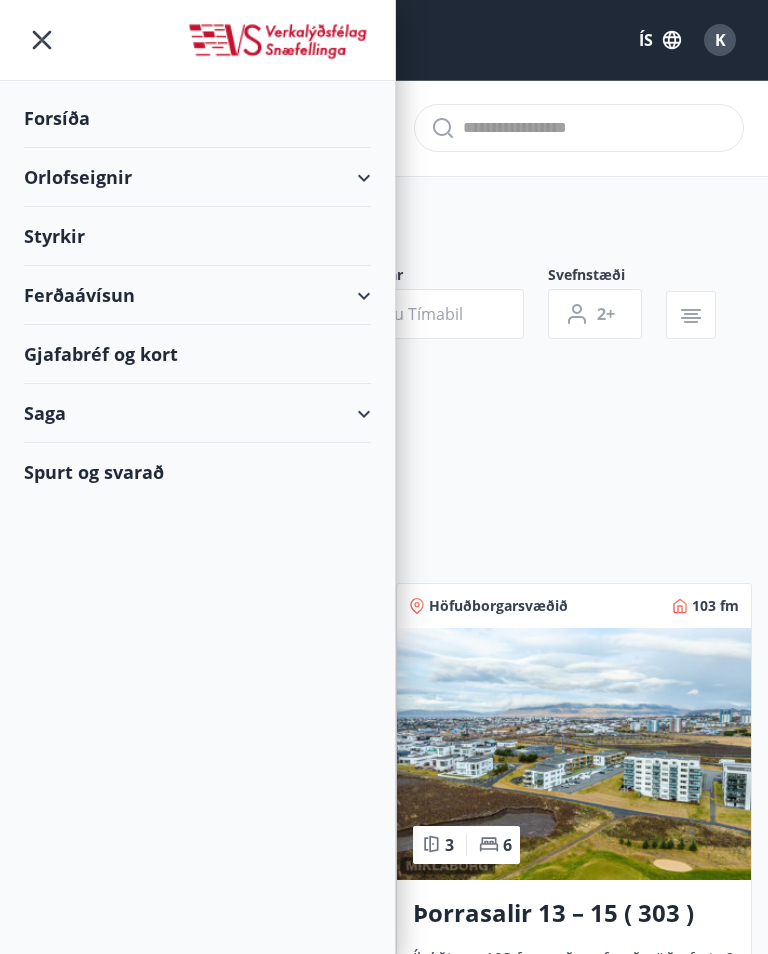 type on "*" 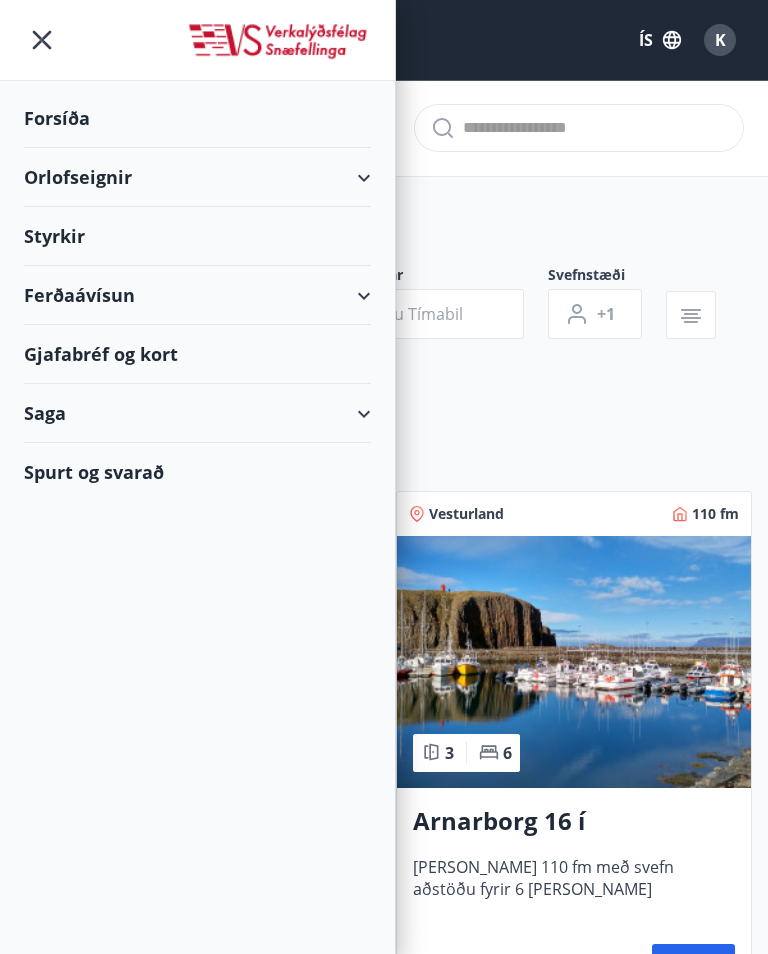 click on "Orlofseignir" at bounding box center [197, 177] 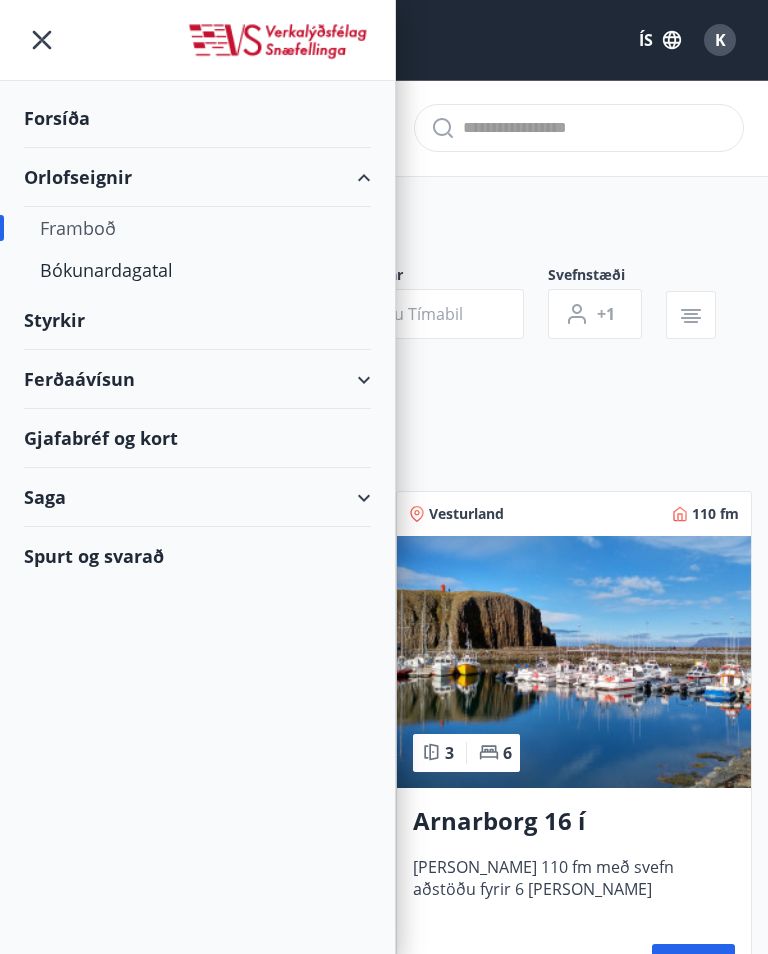 click on "Framboð" at bounding box center [197, 228] 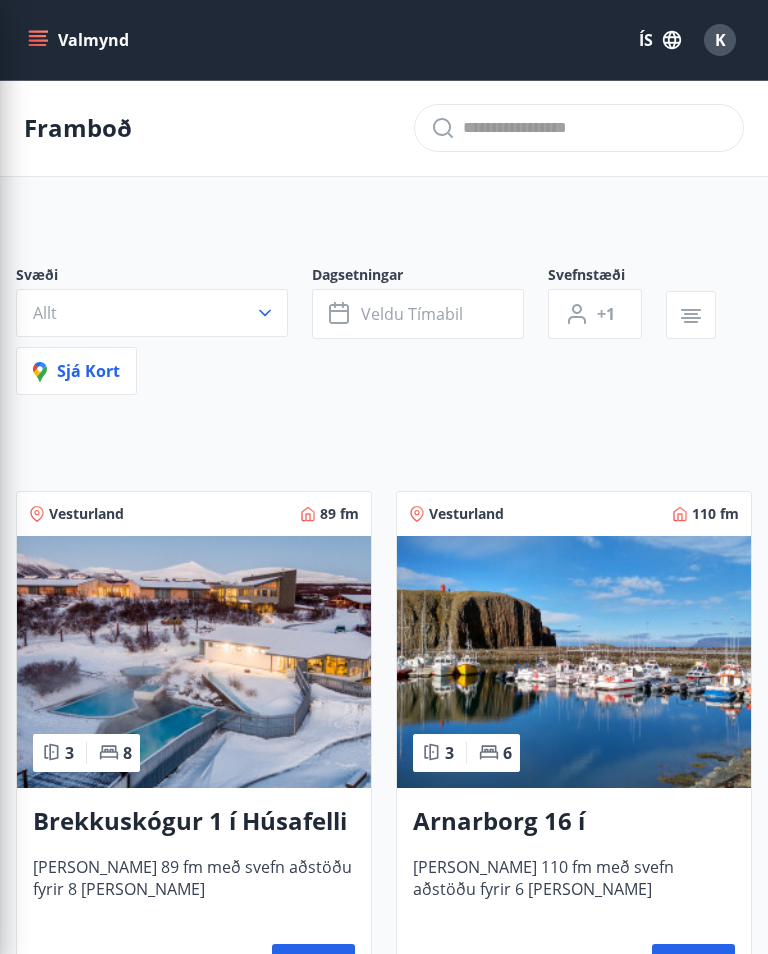 click on "Svæði Allt Dagsetningar Veldu tímabil Svefnstæði +1 Sjá kort Vesturland 89   fm 3 8 Brekkuskógur 1 í  Húsafelli Húsið er 89 fm með svefn aðstöðu fyrir 8 manns Nánar Vesturland 110   fm 3 6 Arnarborg 16 í Stykkishólmi Húsið er 110 fm með svefn aðstöðu fyrir 6 manns Nánar Vesturland 89   fm 3 8 Svignaskarð 31 í Borgarfirði Húsið er 89 fm með svefn aðstöðu fyrir 10 manns Nánar Höfuðborgarsvæðið 60   fm 1 4 Klapparstígur 1 Íbúðin er 60 fm með svefn aðstöðu fyrir 4 manns Nánar Höfuðborgarsvæðið 103   fm 3 6 Þorrasalir 13 – 15 ( 303 ) Íbúðin er 103 fm með svefn aðstöðu fyrir 6 manns Nánar Höfuðborgarsvæðið 104   fm 3 6 Þorrasalir 13 – 15 ( 403 ) Íbúðin er 104 fm með svefn aðstöðu fyrir 6 manns Nánar Höfuðborgarsvæðið 114   fm 3 6 Þorrasalir 13 – 15 ( 407 ) Íbúðin er 114 fm með svefn aðstöðu fyrir 6 manns Nánar Höfuðborgarsvæðið 91   fm 2 4 Þorrasalir 13 – 15 ( 406 ) Nánar Erlendis 69   fm 2 6 Nánar Norðurland" at bounding box center (384, 1705) 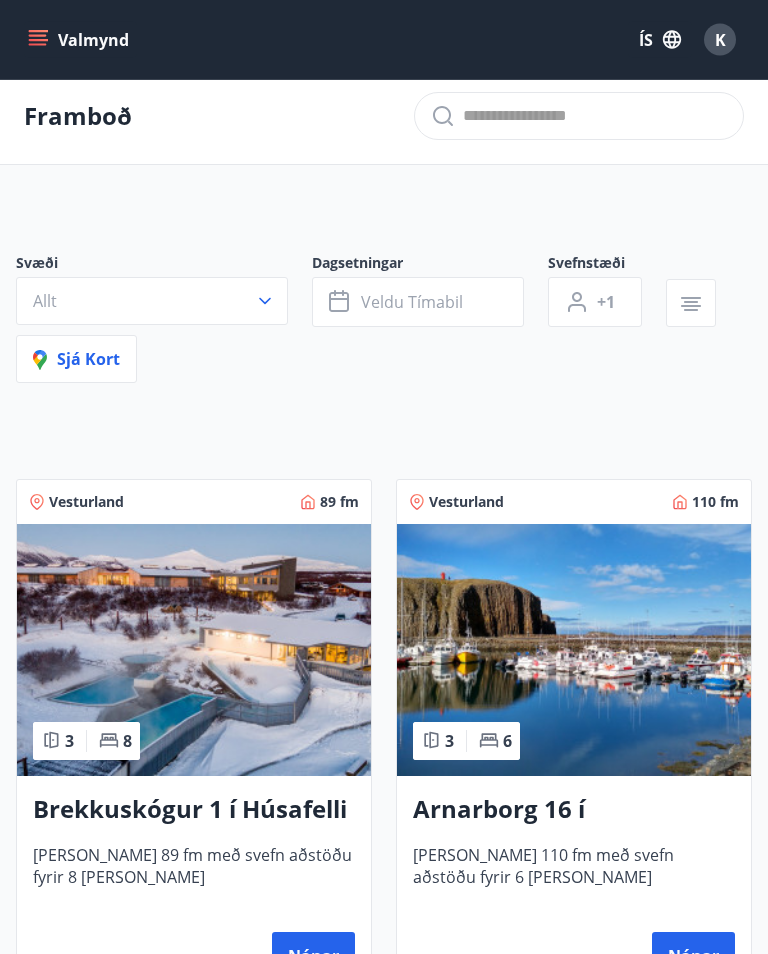 scroll, scrollTop: 0, scrollLeft: 0, axis: both 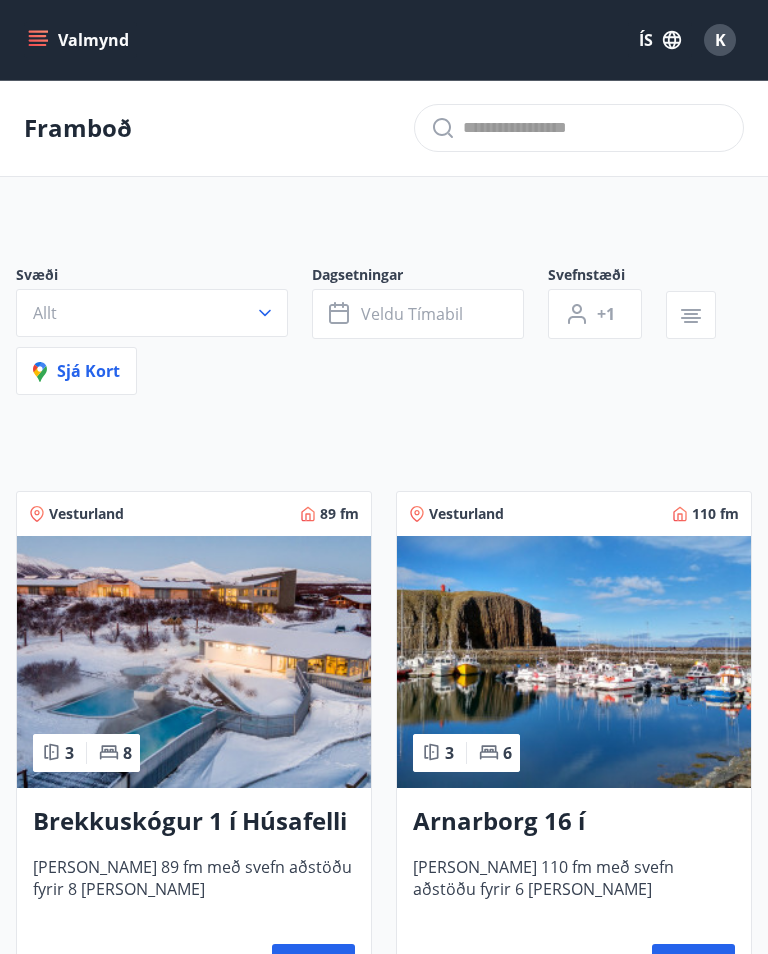 click on "Valmynd" at bounding box center [80, 40] 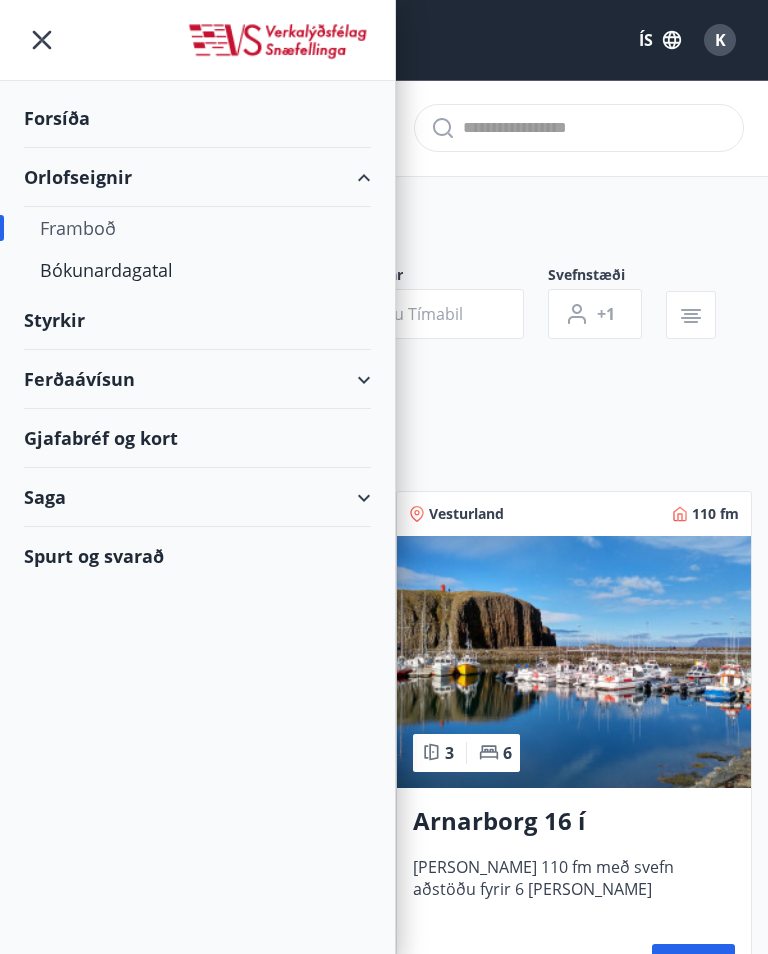 click on "Orlofseignir" at bounding box center [197, 177] 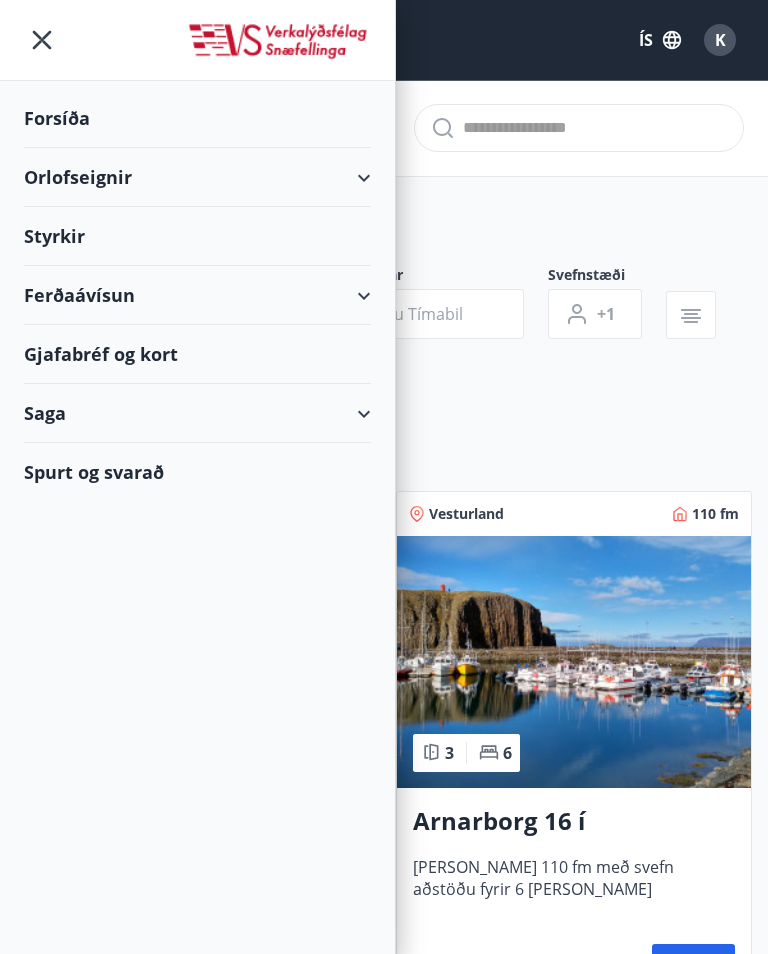 click on "Orlofseignir" at bounding box center (197, 177) 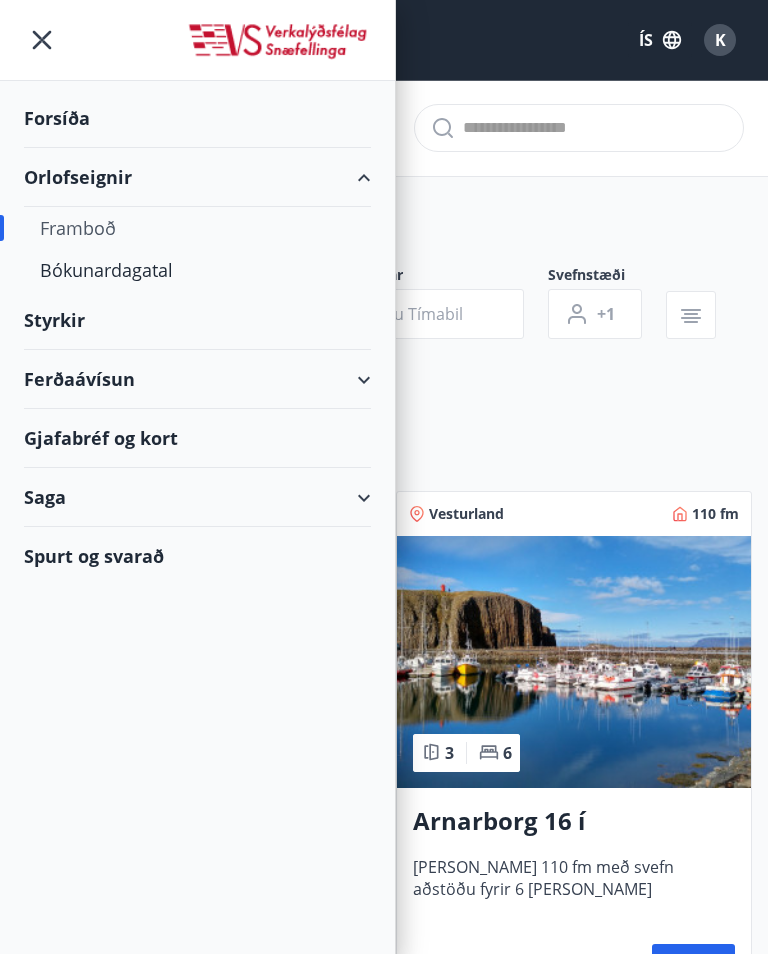 click on "Orlofseignir" at bounding box center [197, 177] 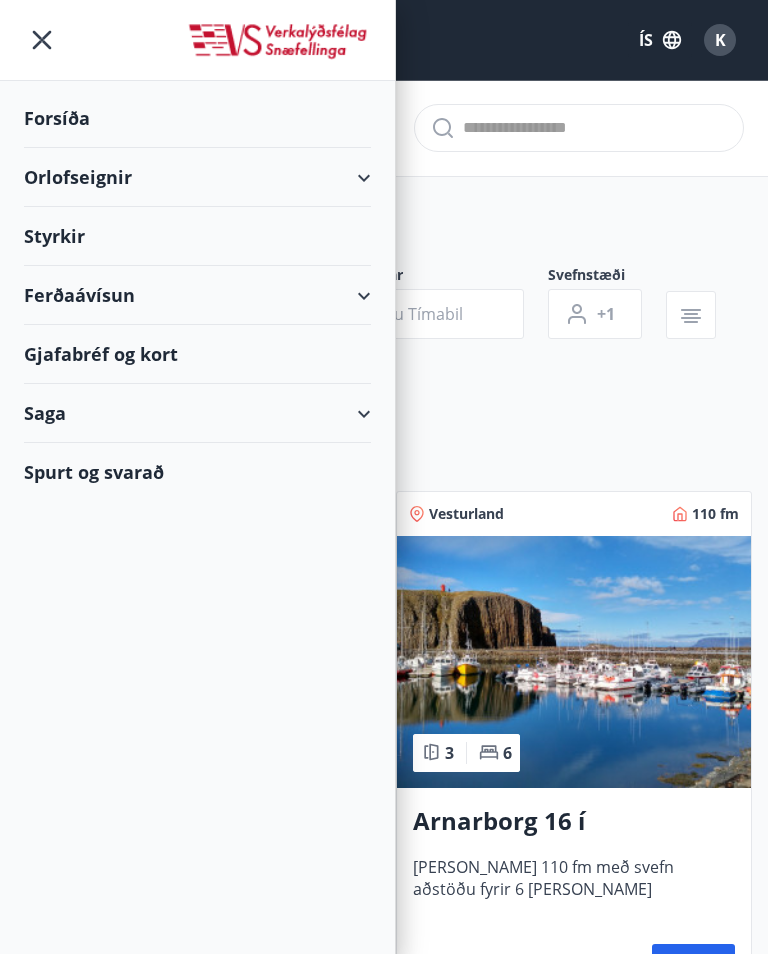click on "Orlofseignir" at bounding box center (197, 177) 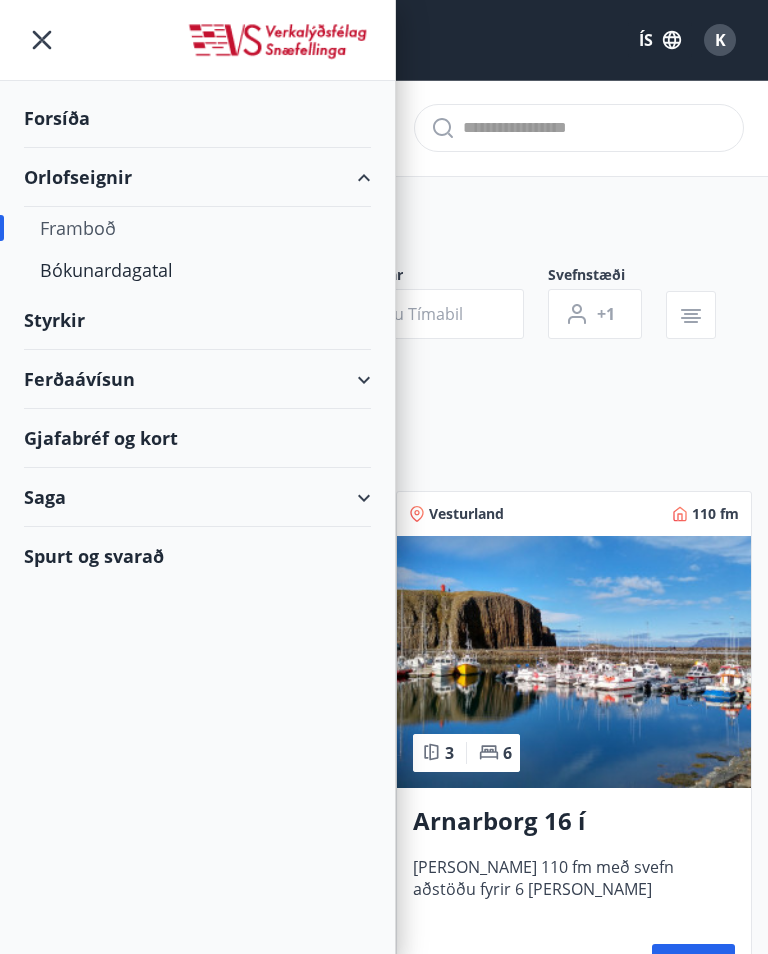 click on "Orlofseignir" at bounding box center (197, 177) 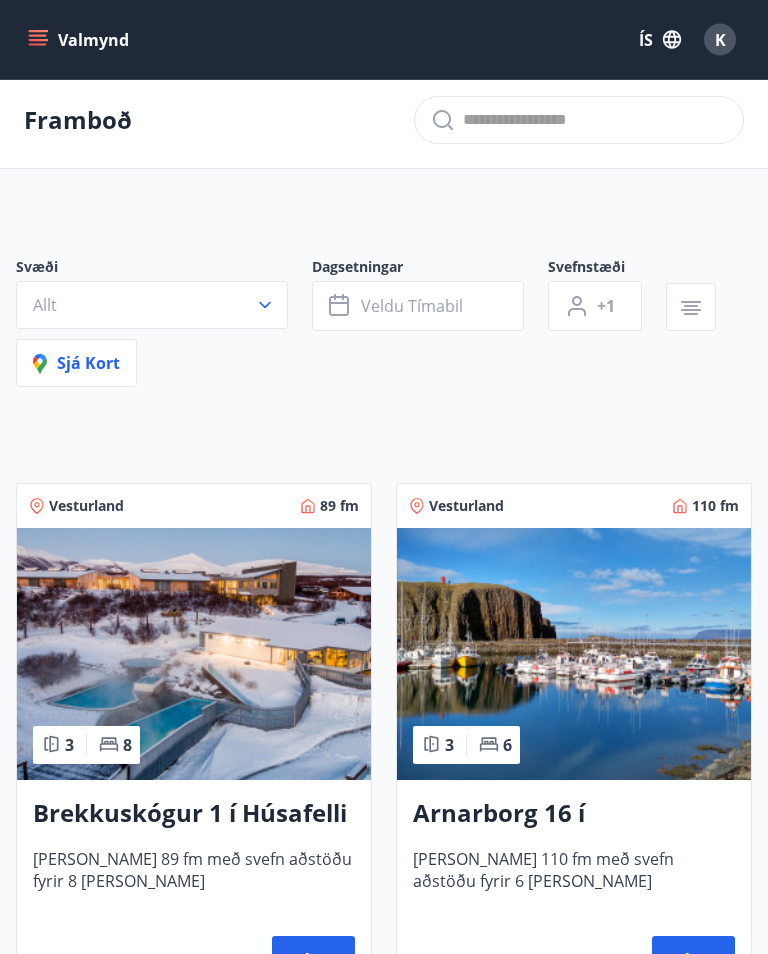 scroll, scrollTop: 0, scrollLeft: 0, axis: both 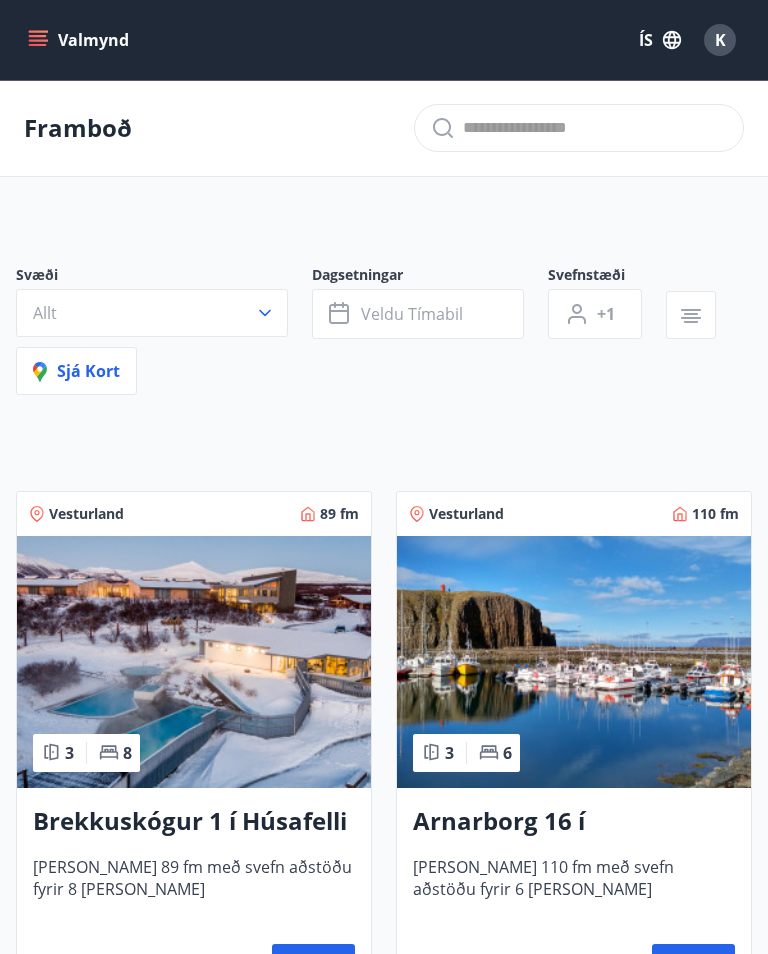 click on "Valmynd" at bounding box center (80, 40) 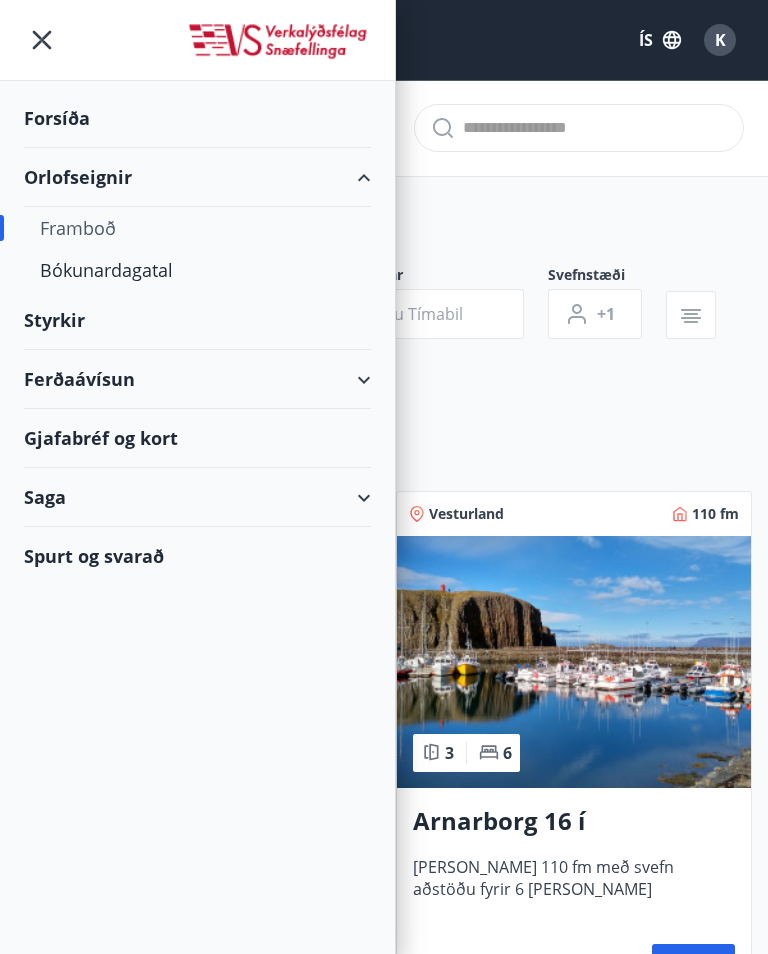 click at bounding box center [278, 42] 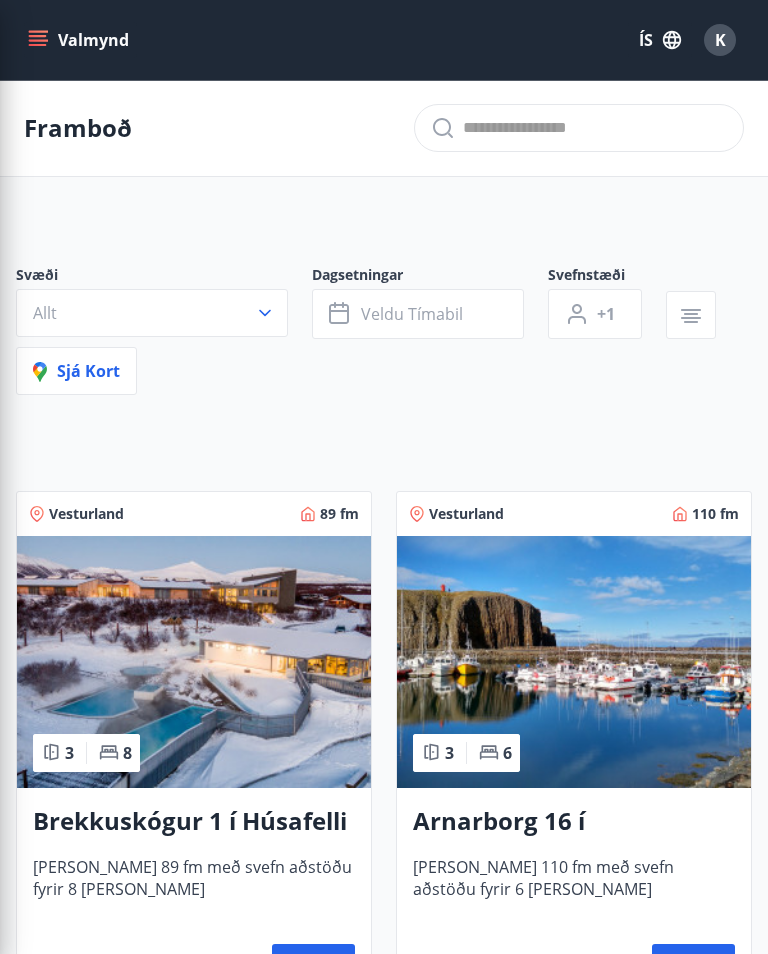 click on "Valmynd ÍS K" at bounding box center (384, 40) 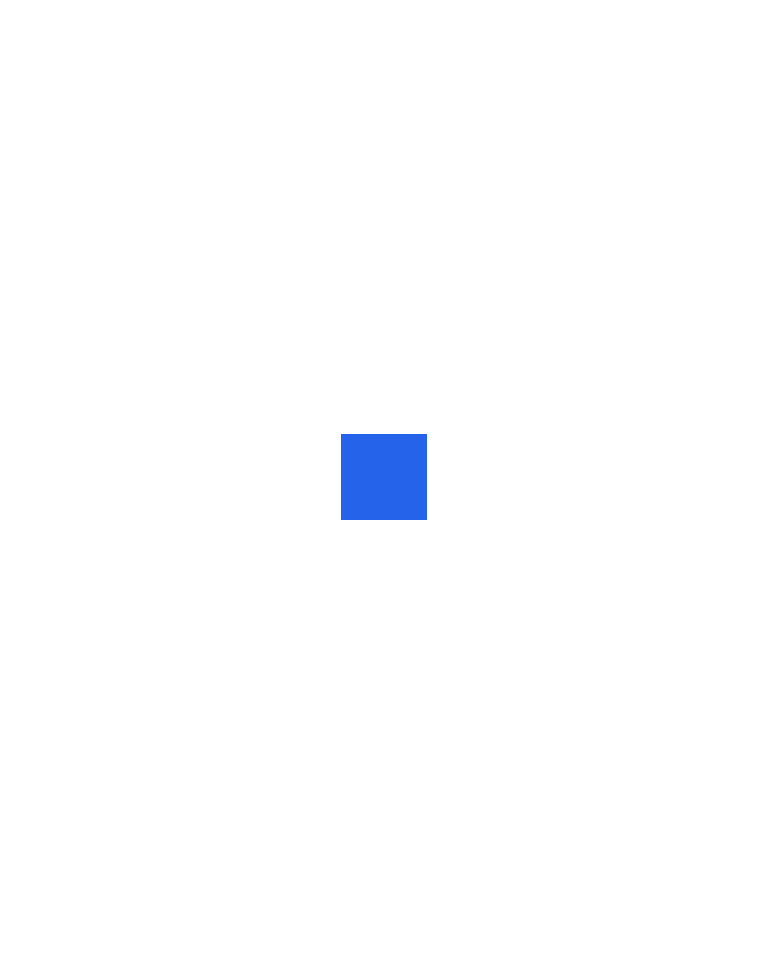 scroll, scrollTop: 0, scrollLeft: 0, axis: both 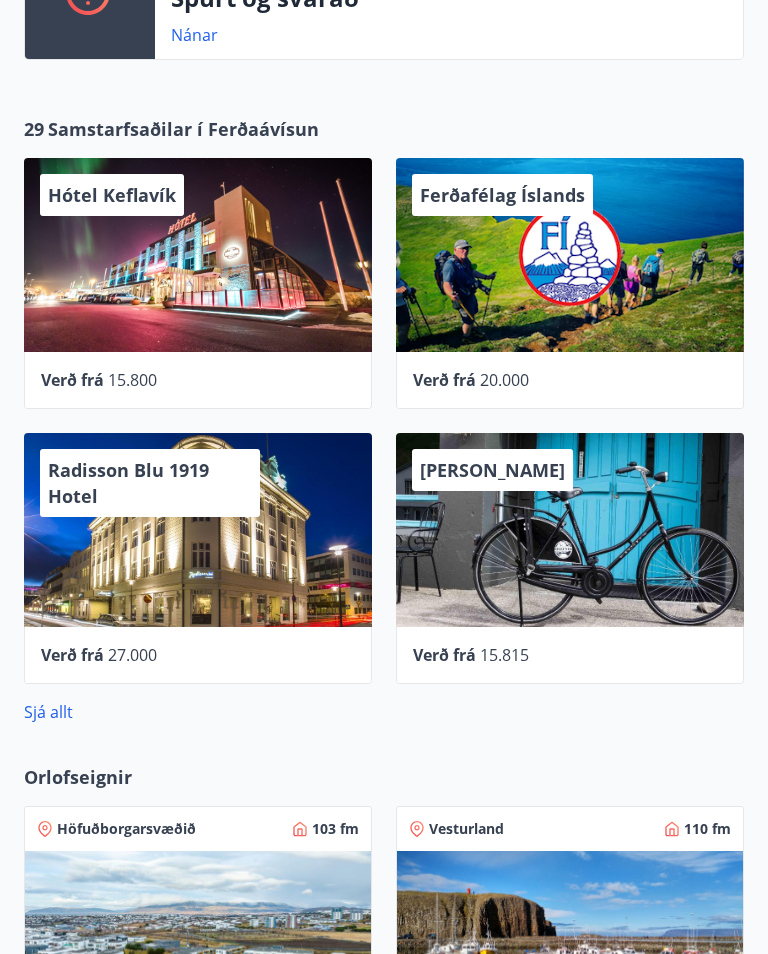 click on "Sjá allt" at bounding box center [48, 712] 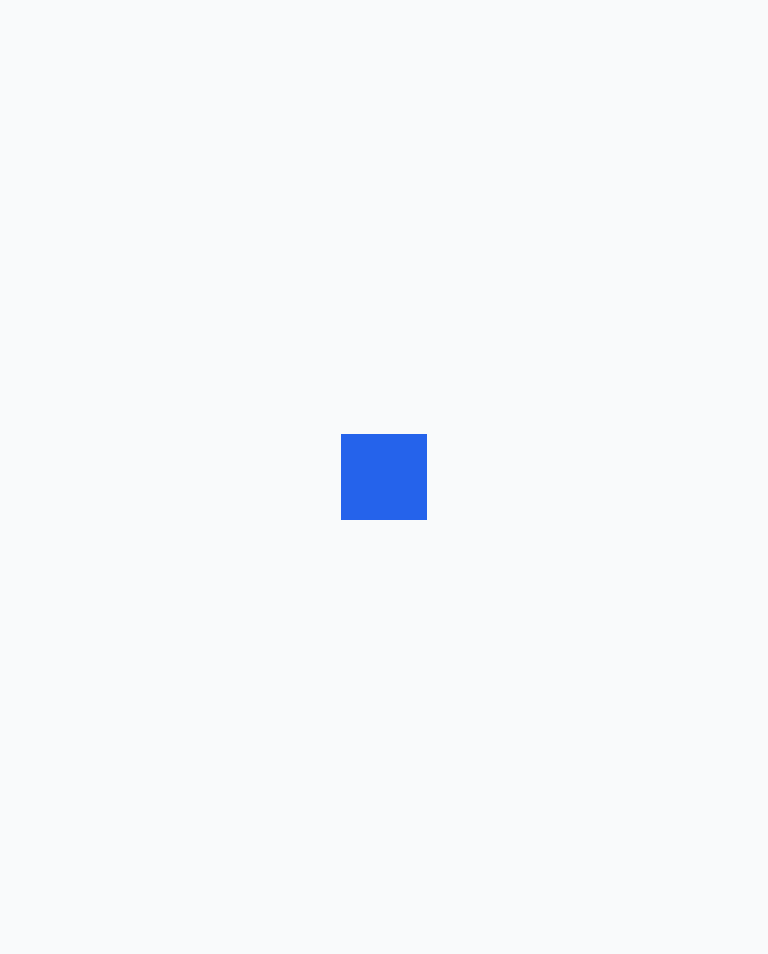 scroll, scrollTop: 0, scrollLeft: 0, axis: both 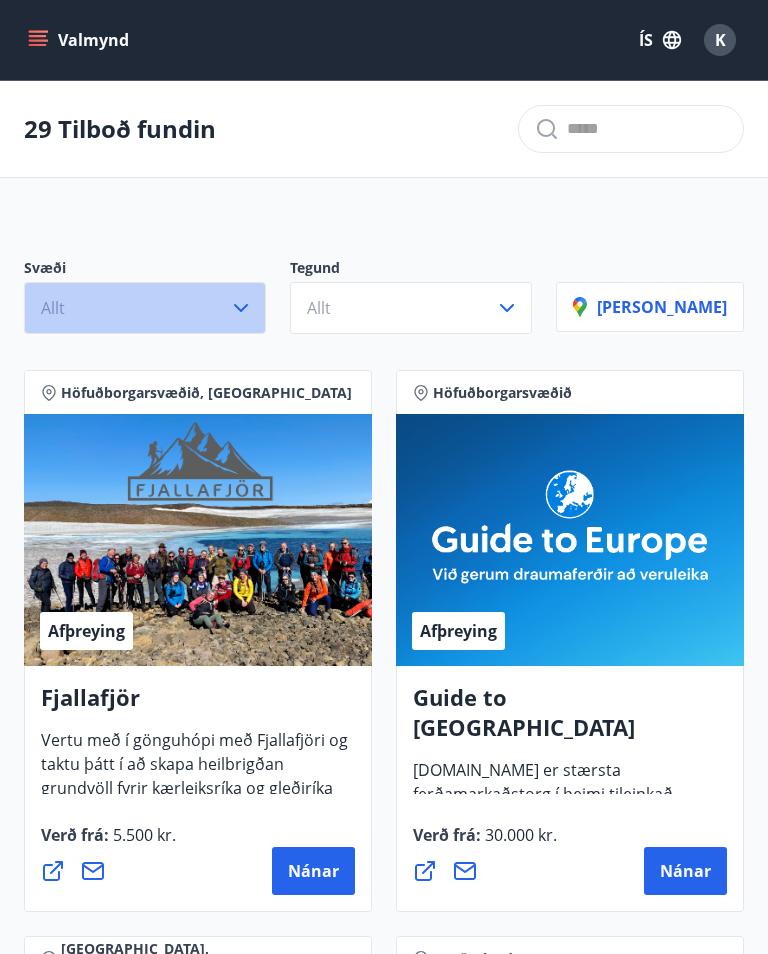 click 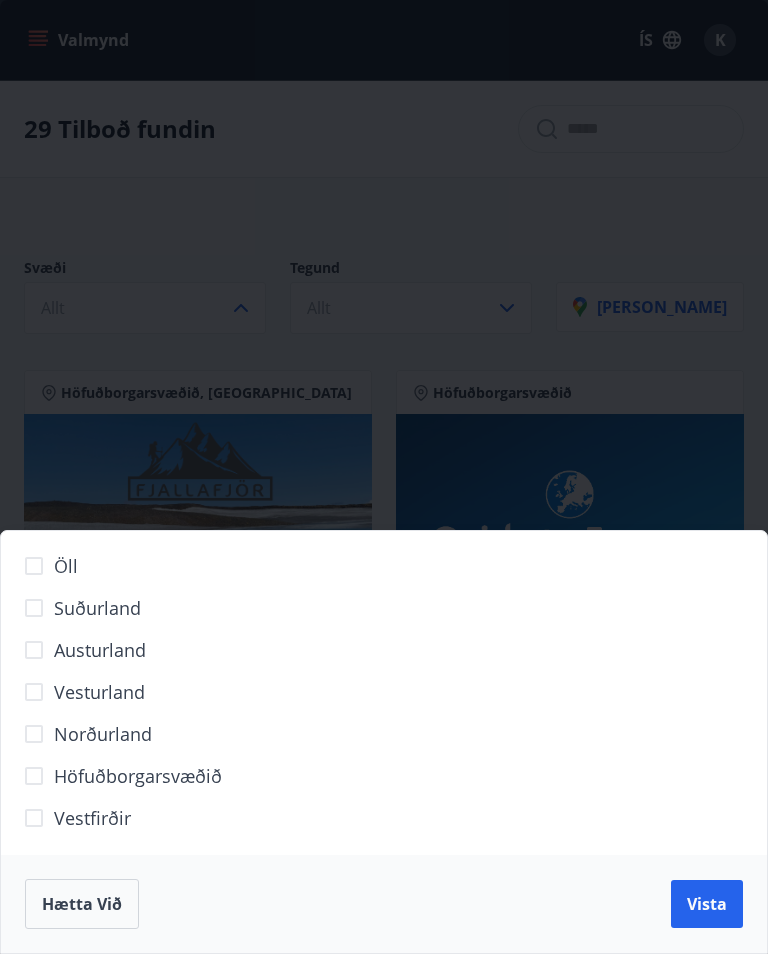 click on "Höfuðborgarsvæðið" at bounding box center (138, 776) 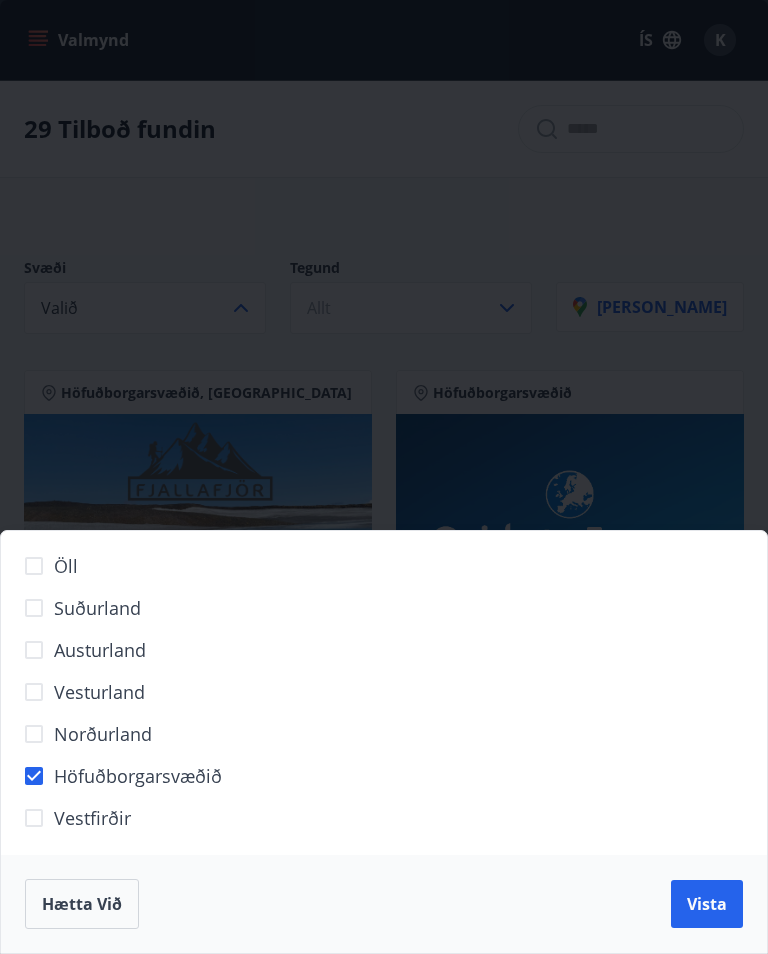 click on "Vista" at bounding box center [707, 904] 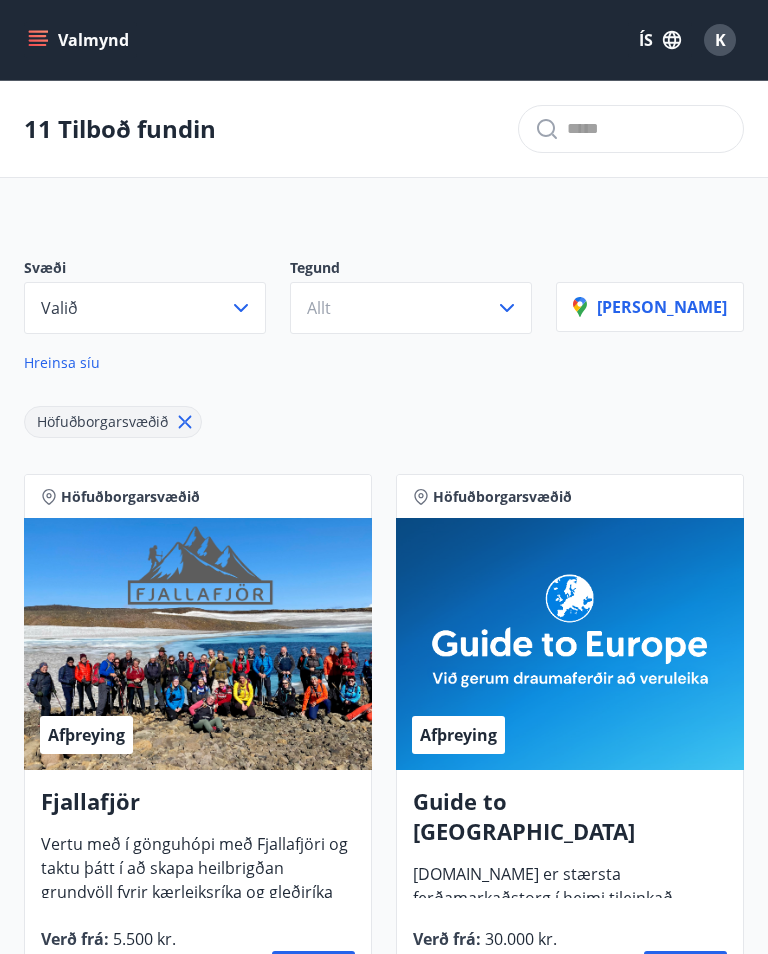 click on "Allt" at bounding box center [411, 308] 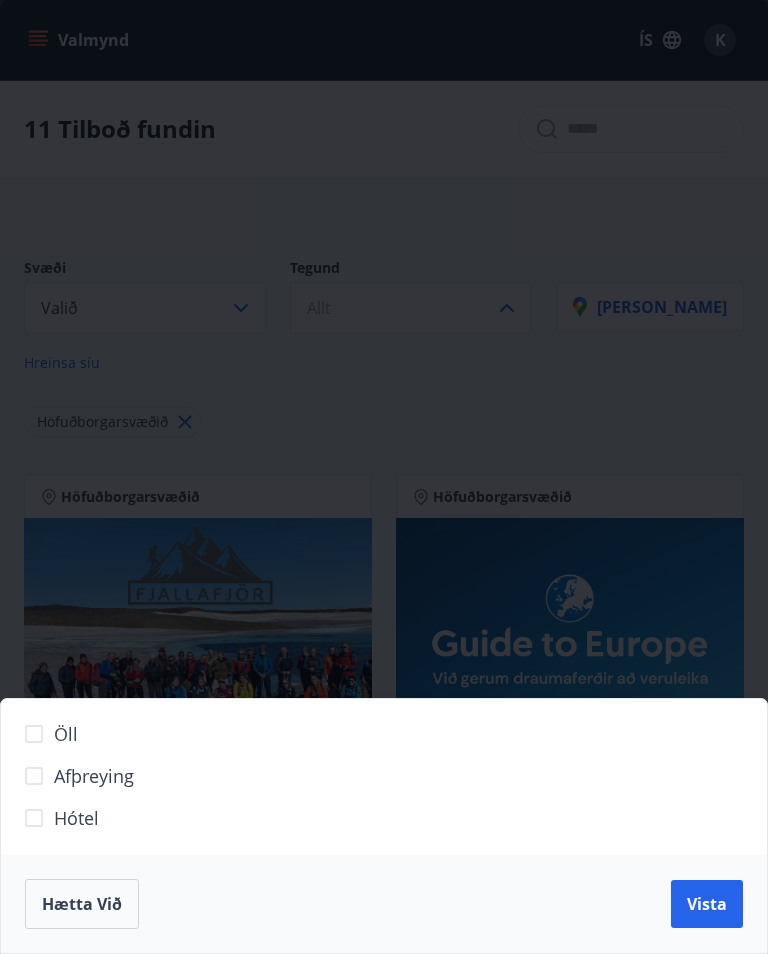 click on "Hótel" at bounding box center (223, 826) 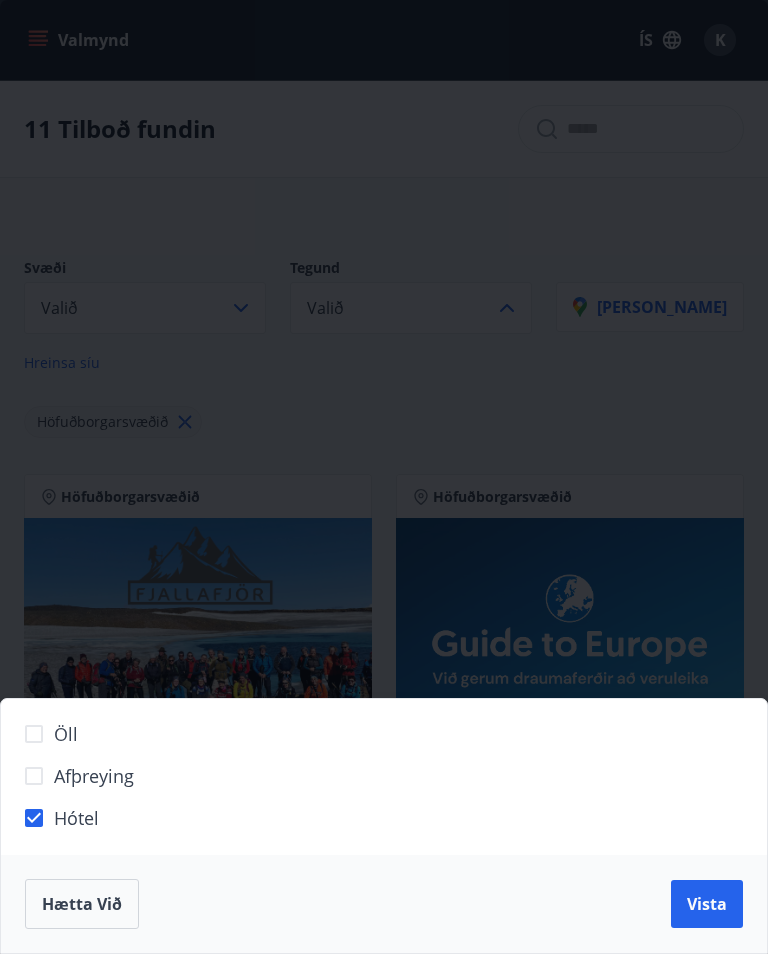 click on "Vista" at bounding box center (707, 904) 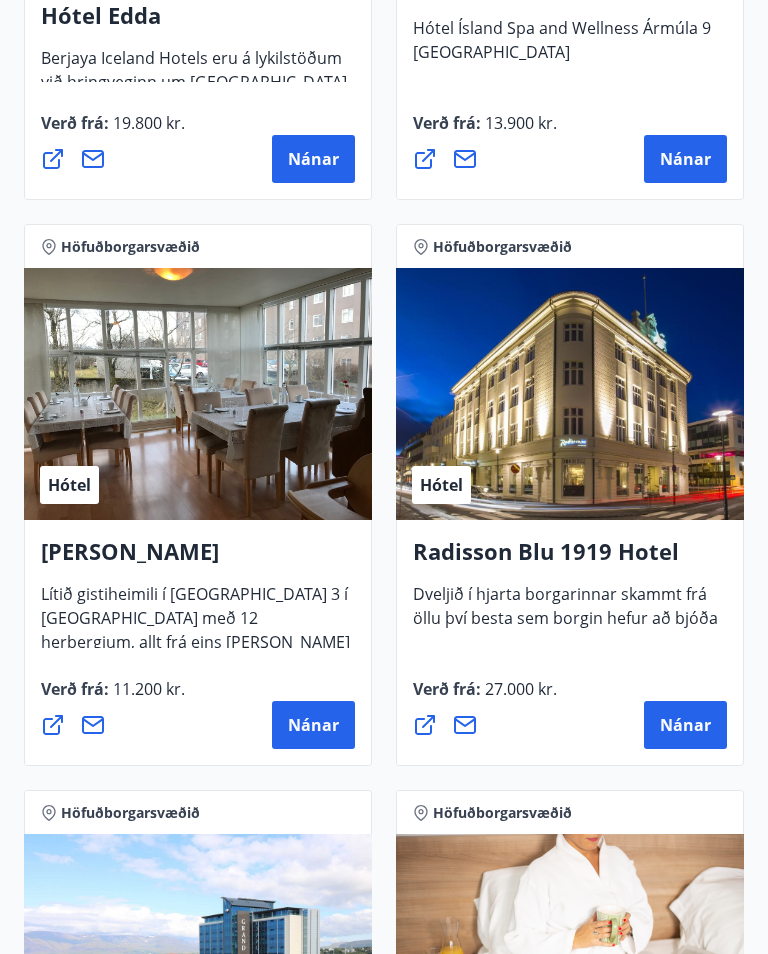 scroll, scrollTop: 1447, scrollLeft: 0, axis: vertical 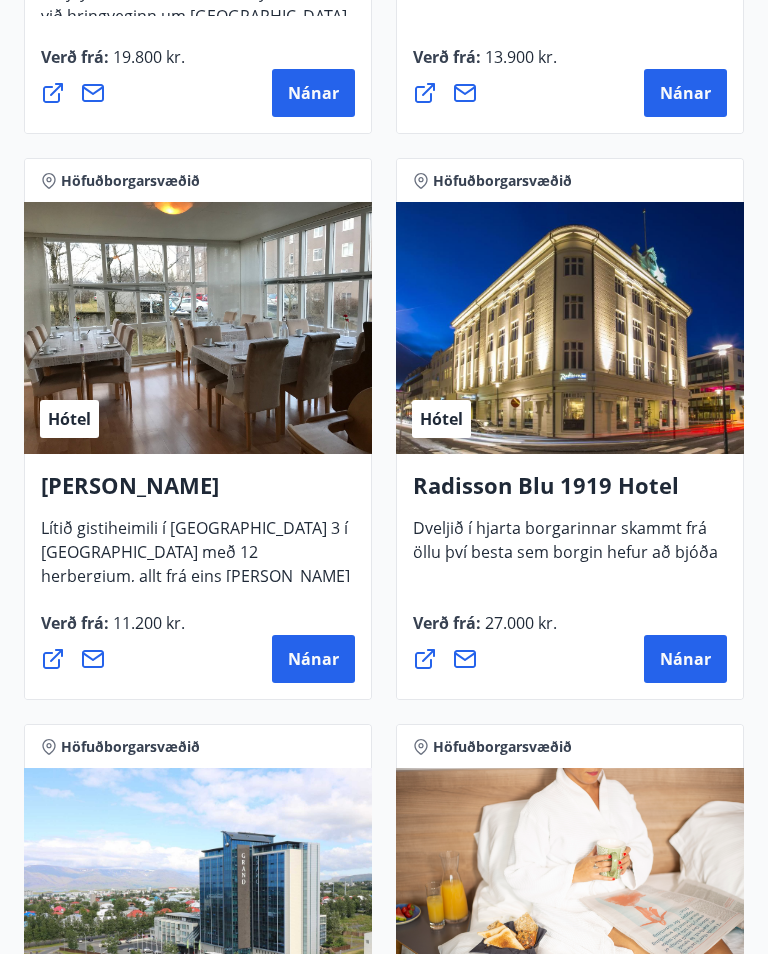 click on "Nánar" at bounding box center (313, 660) 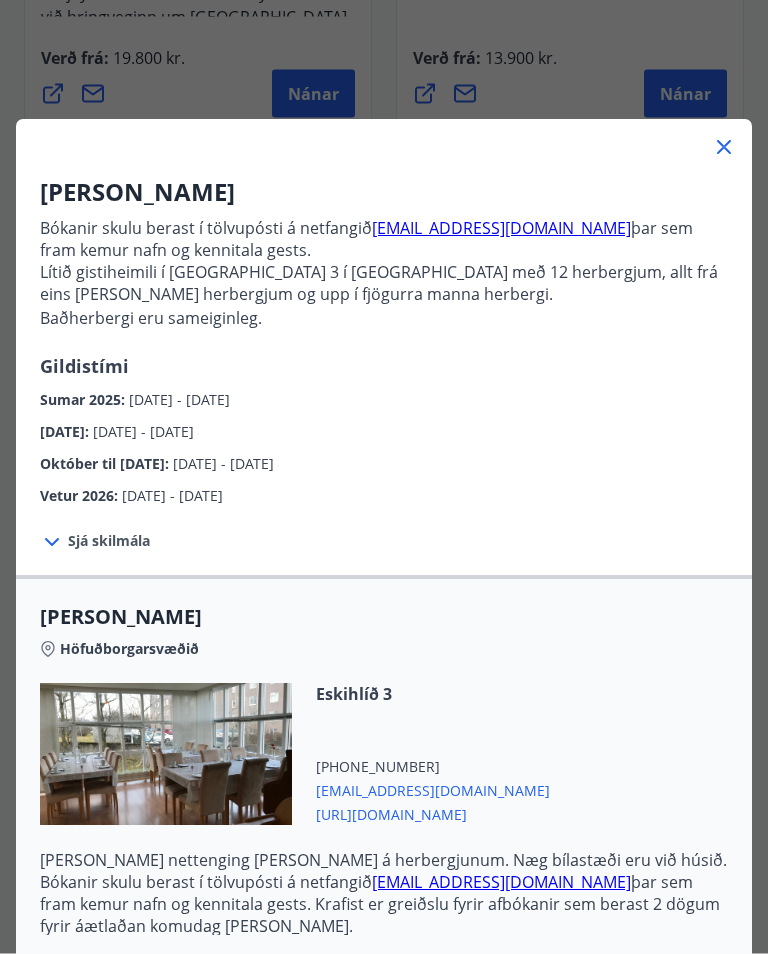 scroll, scrollTop: 1448, scrollLeft: 0, axis: vertical 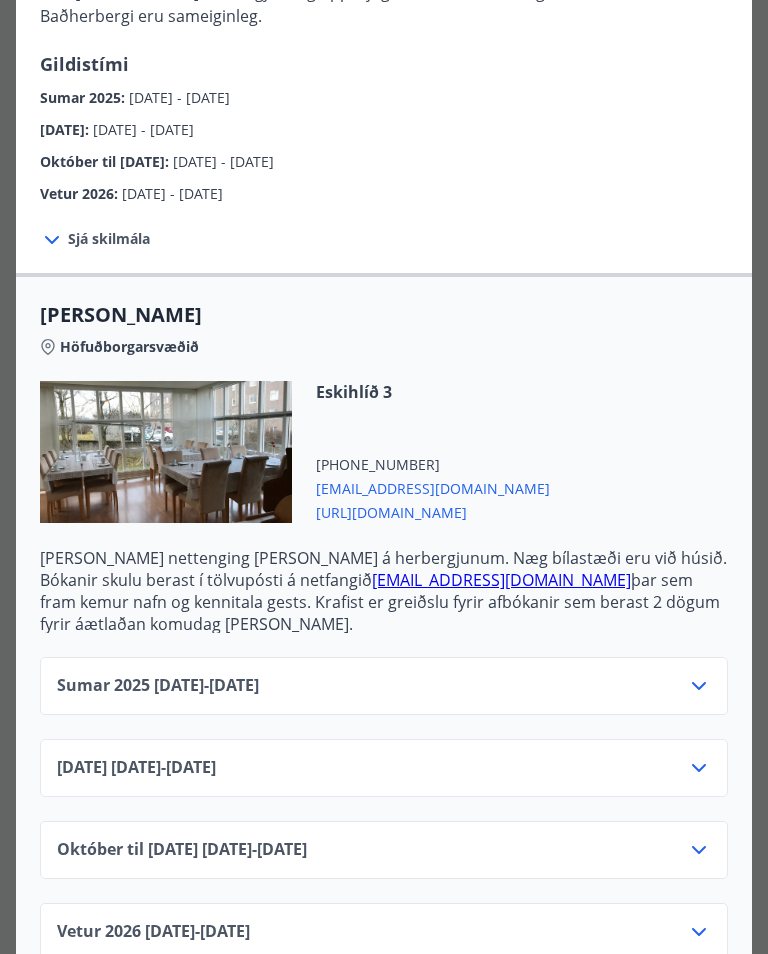 click on "Sumar 2025   01.06.25  -  31.08.25" at bounding box center [384, 694] 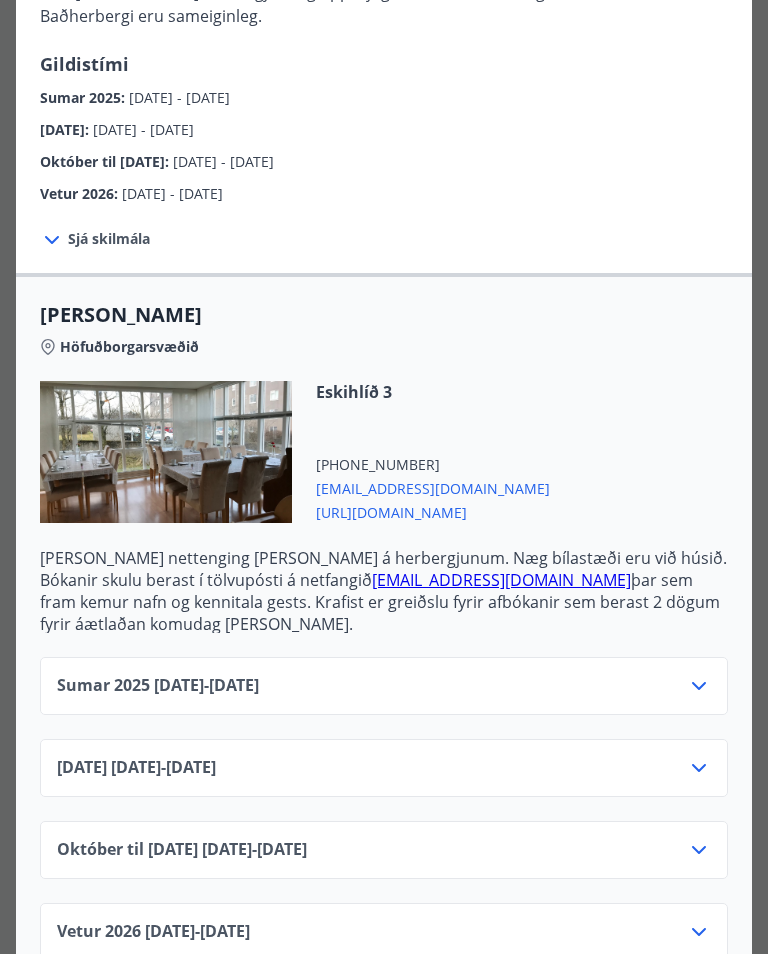 click on "Sumar 2025   01.06.25  -  31.08.25" at bounding box center (384, 694) 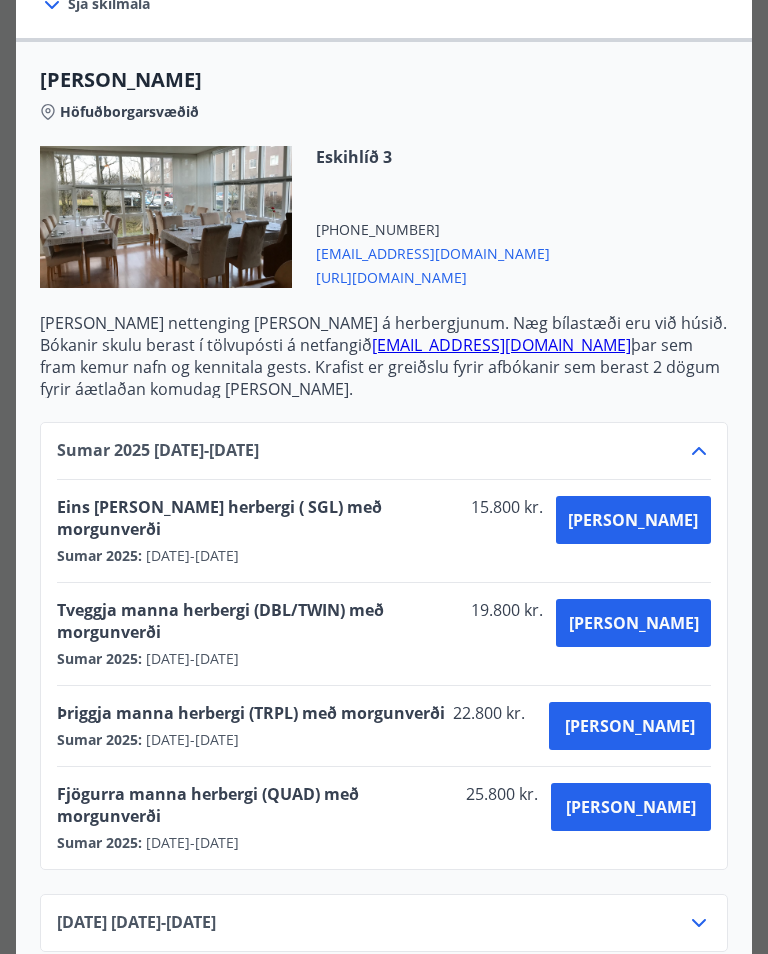 scroll, scrollTop: 537, scrollLeft: 0, axis: vertical 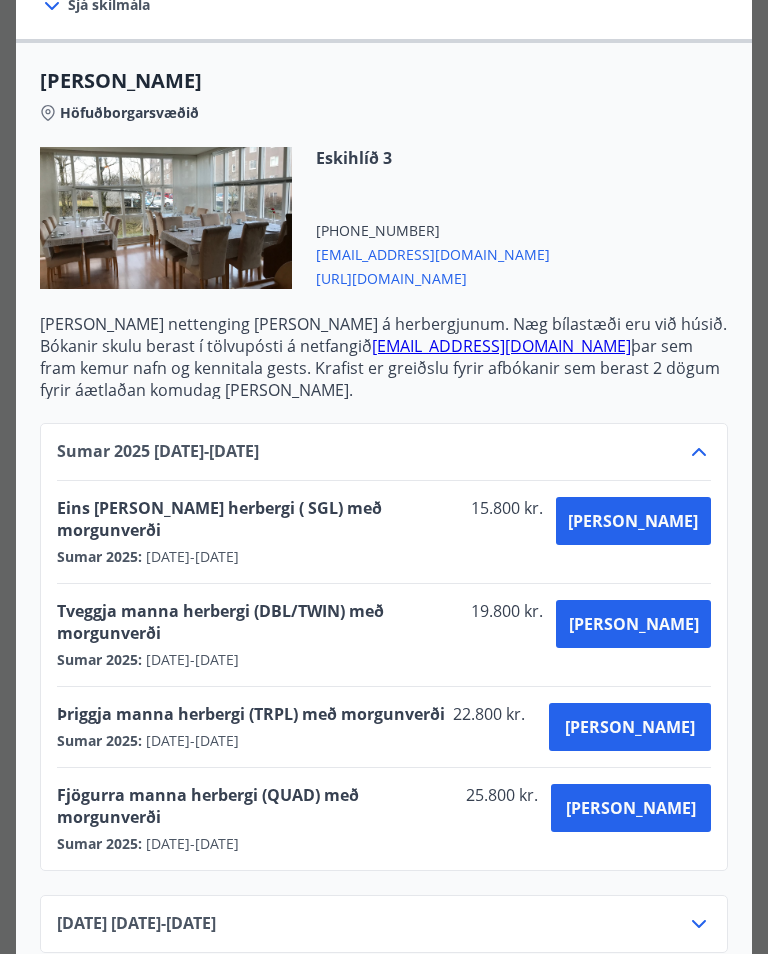 click on "Kaupa" at bounding box center (634, 624) 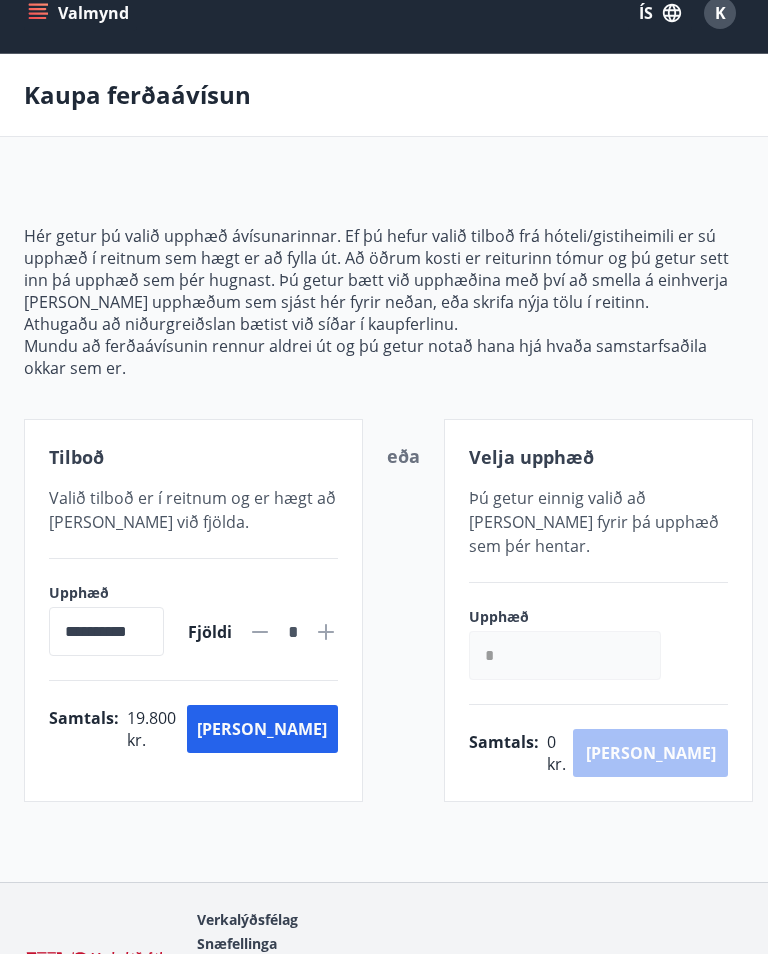scroll, scrollTop: 0, scrollLeft: 0, axis: both 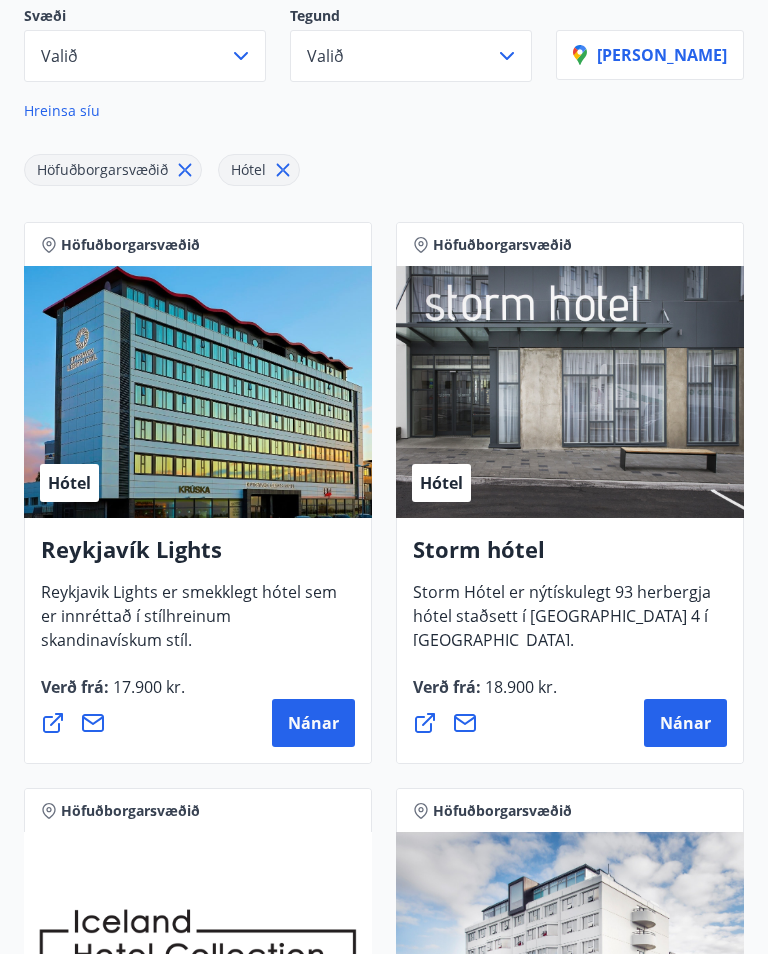 click on "Sýna kort" at bounding box center (650, 56) 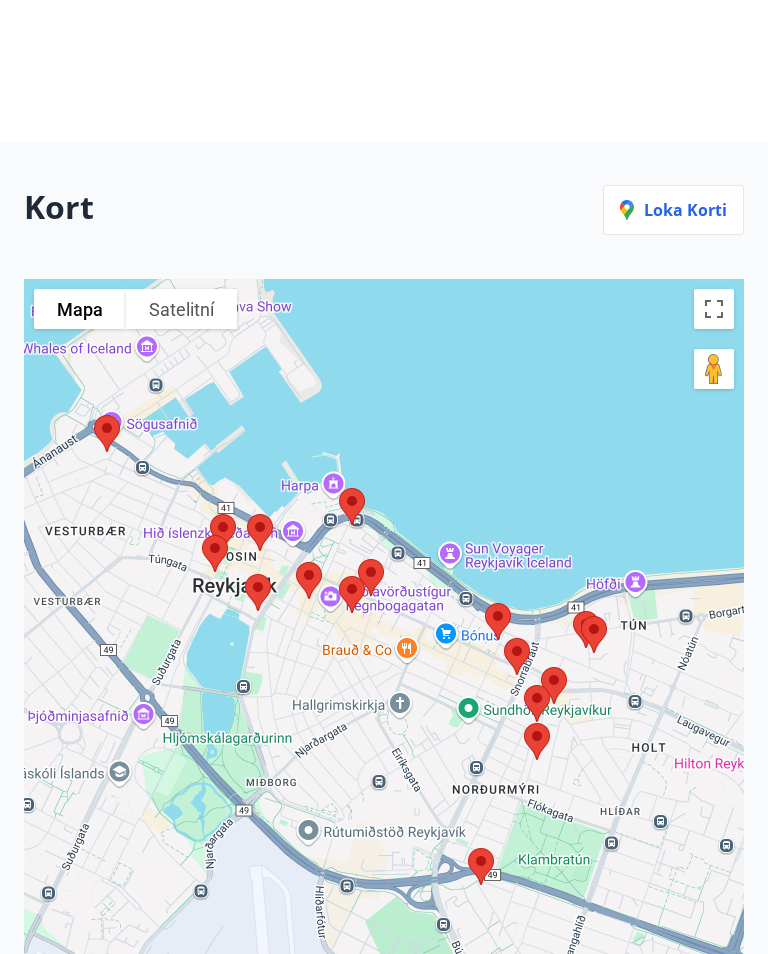 scroll, scrollTop: 0, scrollLeft: 0, axis: both 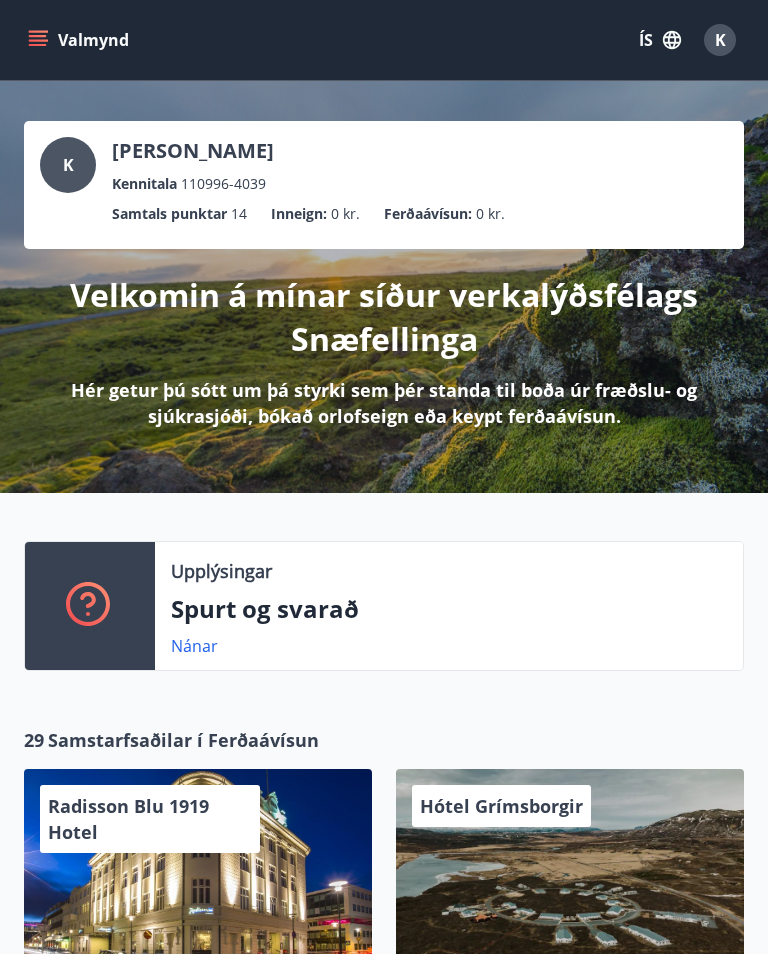 click on "ÍS" at bounding box center (660, 40) 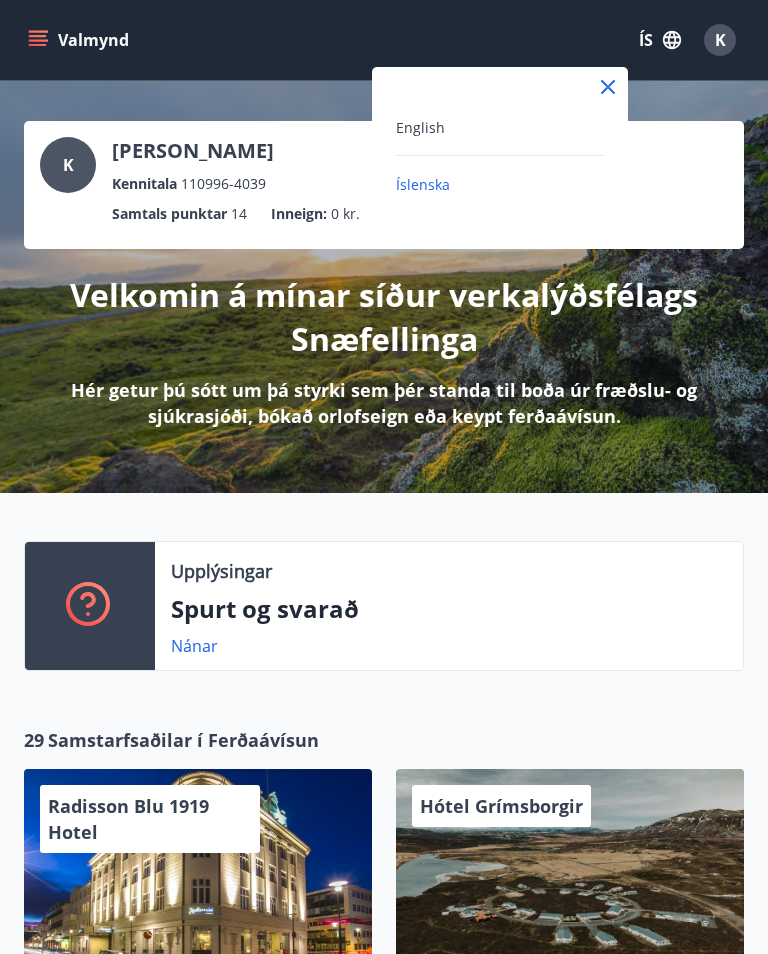 click on "English" at bounding box center [420, 127] 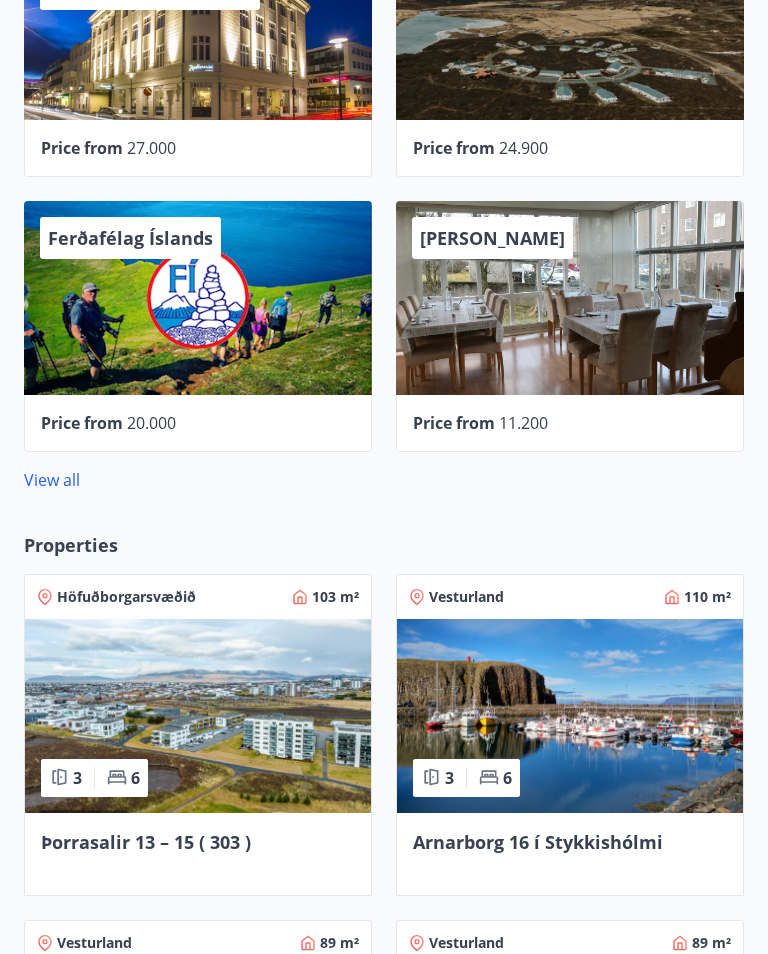 scroll, scrollTop: 741, scrollLeft: 0, axis: vertical 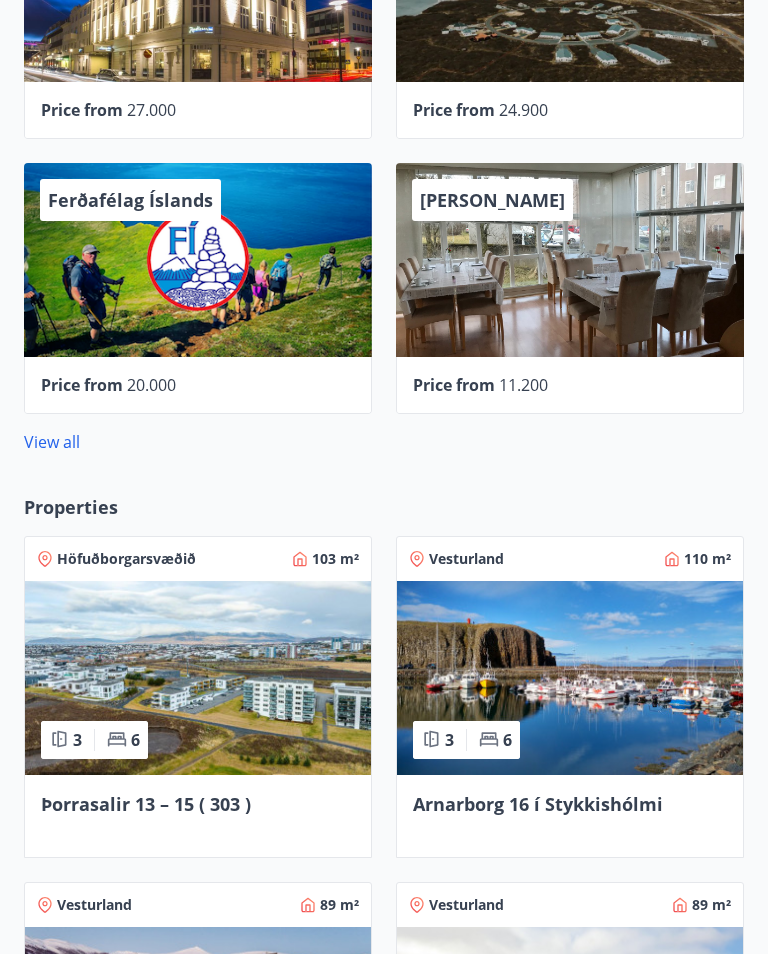 click on "View all" at bounding box center (52, 442) 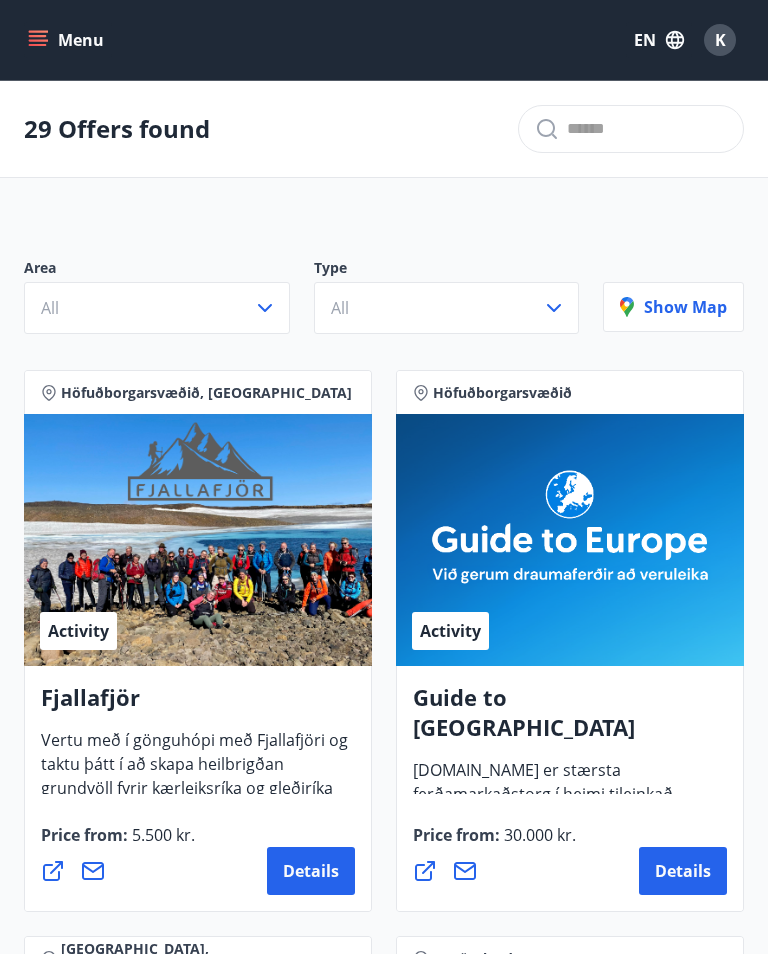 click on "All" at bounding box center (157, 308) 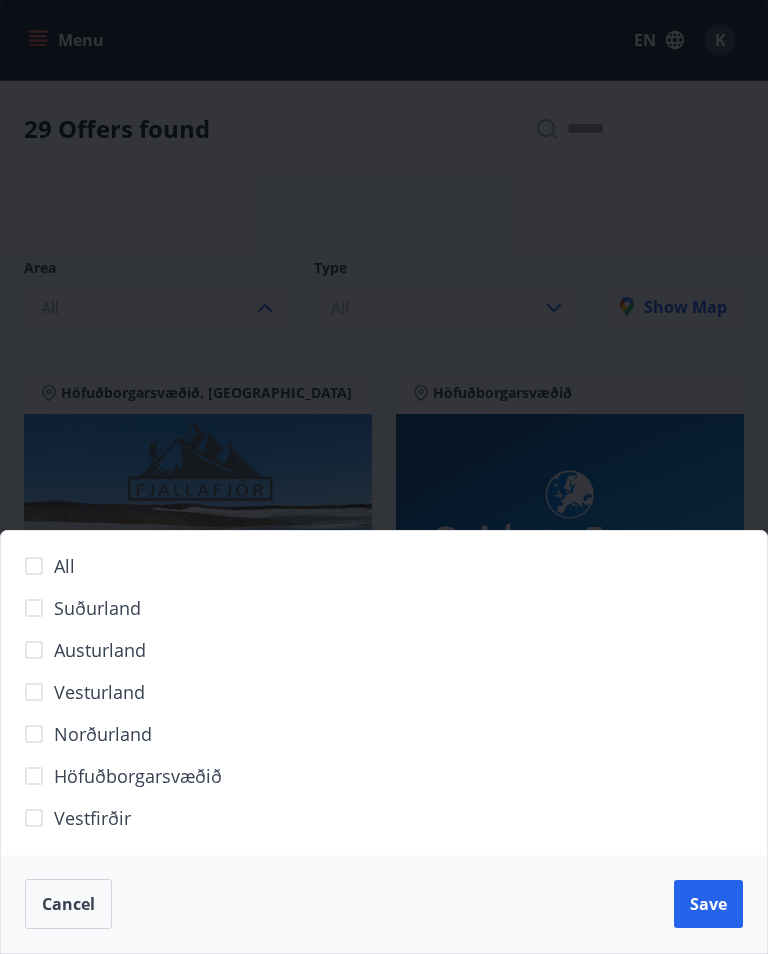 click on "Höfuðborgarsvæðið" at bounding box center [138, 776] 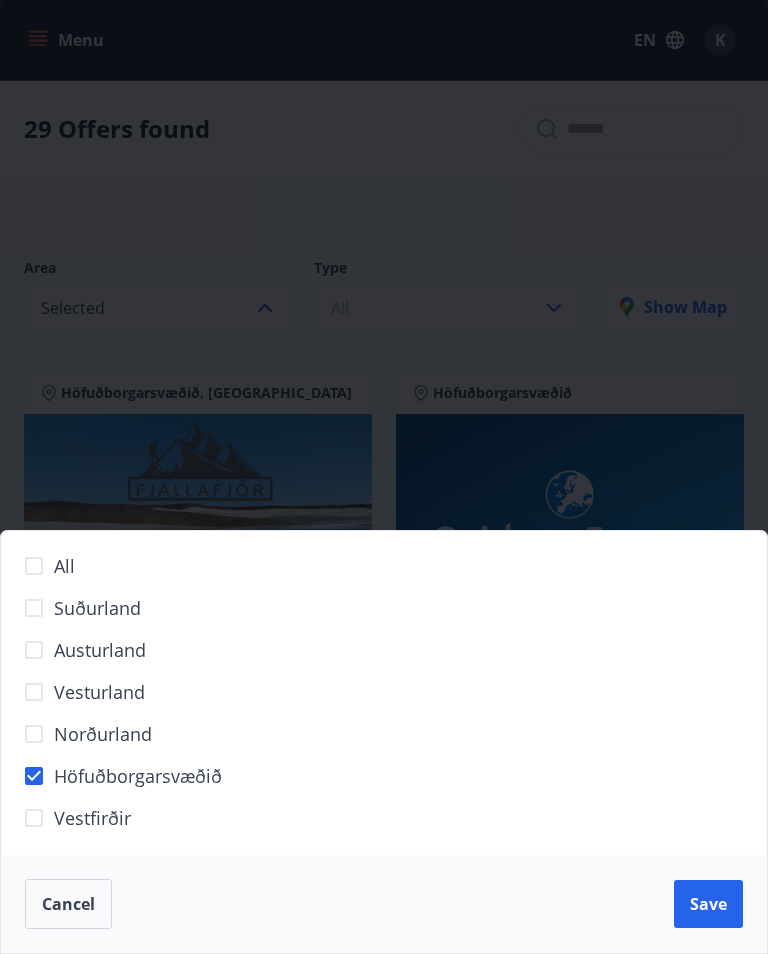 click on "Save" at bounding box center [708, 904] 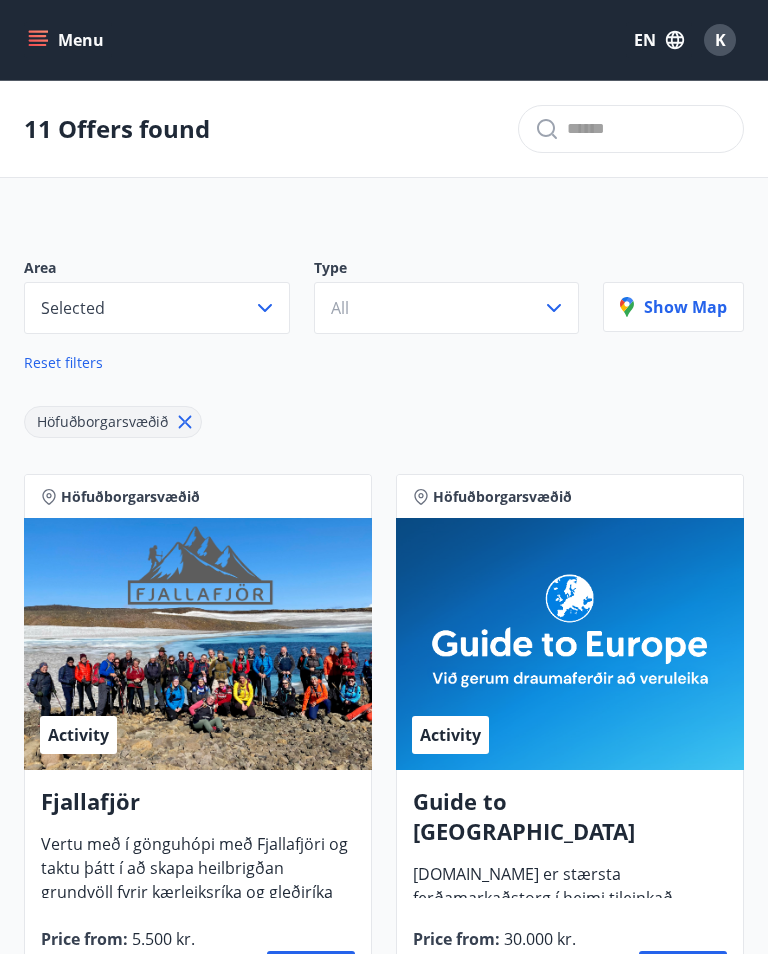 click on "All" at bounding box center [447, 308] 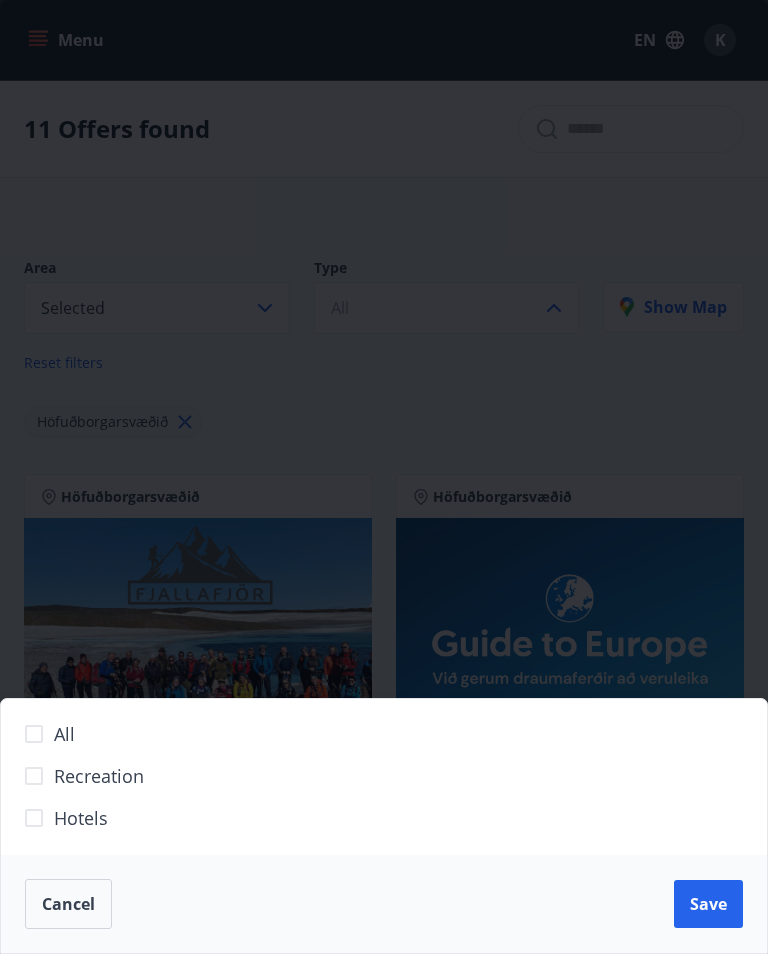 click on "Hotels" at bounding box center (223, 826) 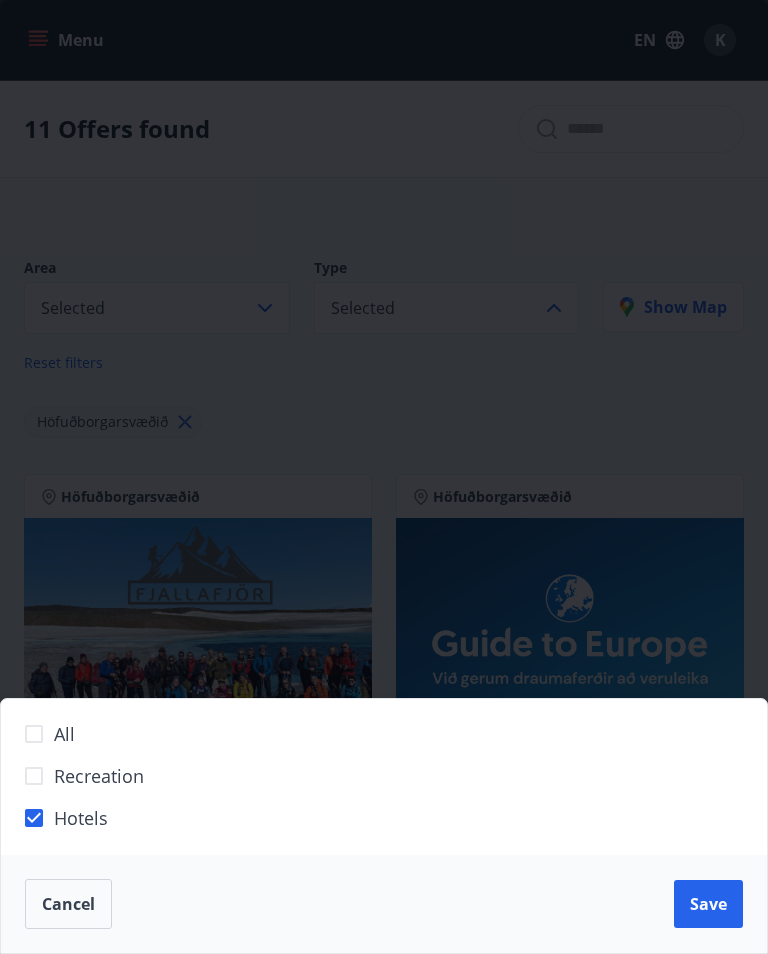 click on "Save" at bounding box center [708, 904] 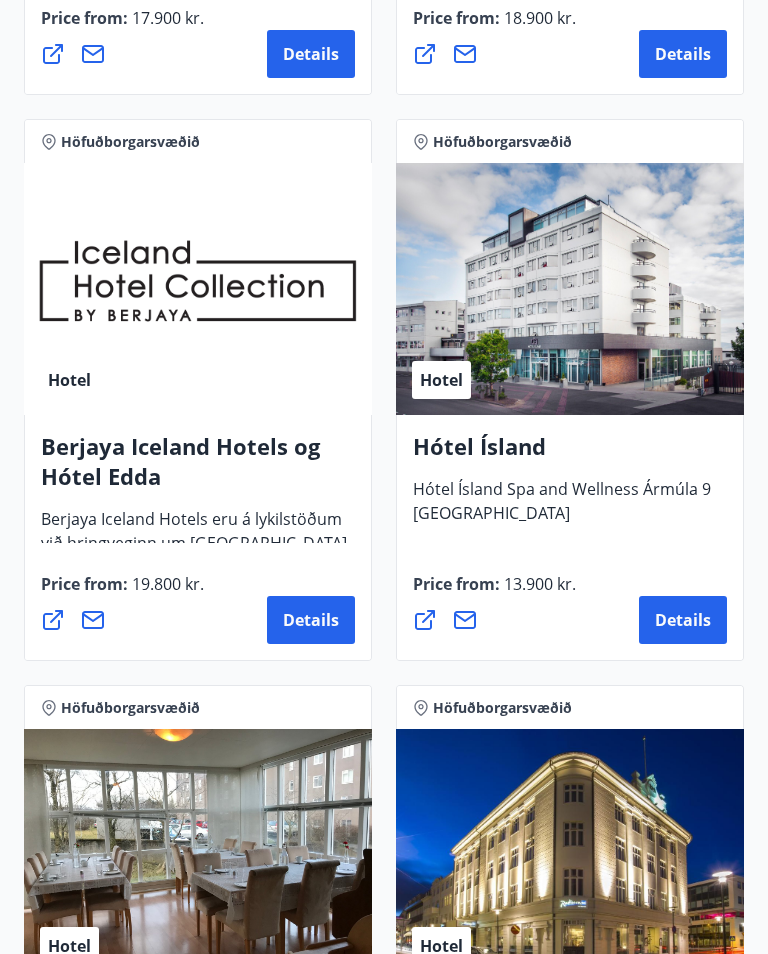 scroll, scrollTop: 919, scrollLeft: 0, axis: vertical 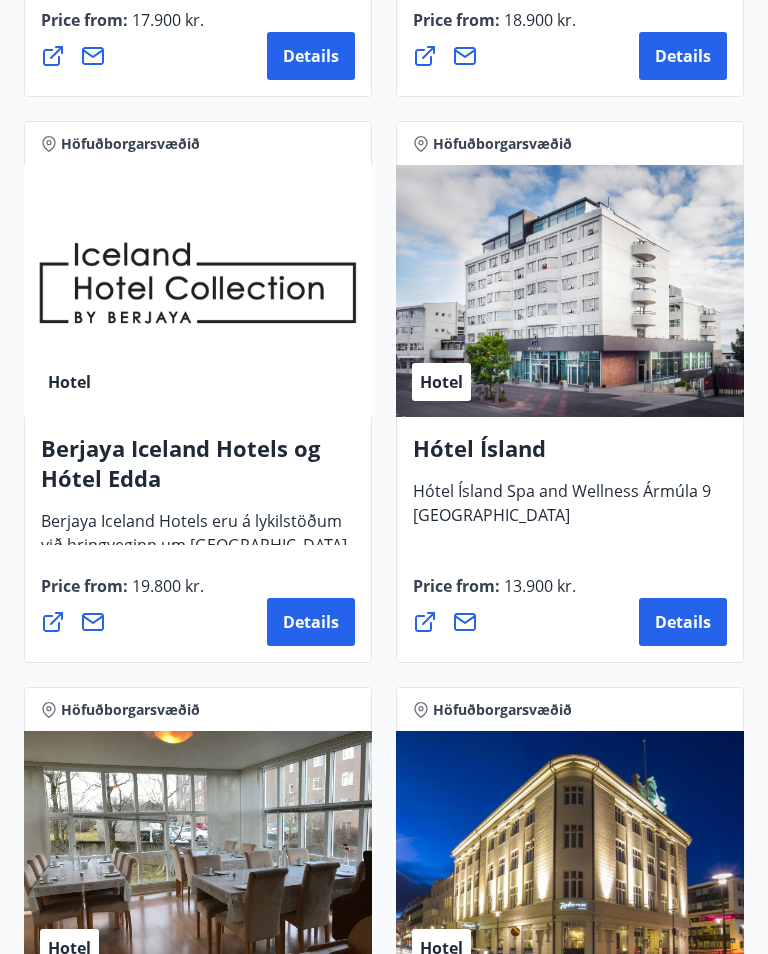 click on "Hotel" at bounding box center [570, 291] 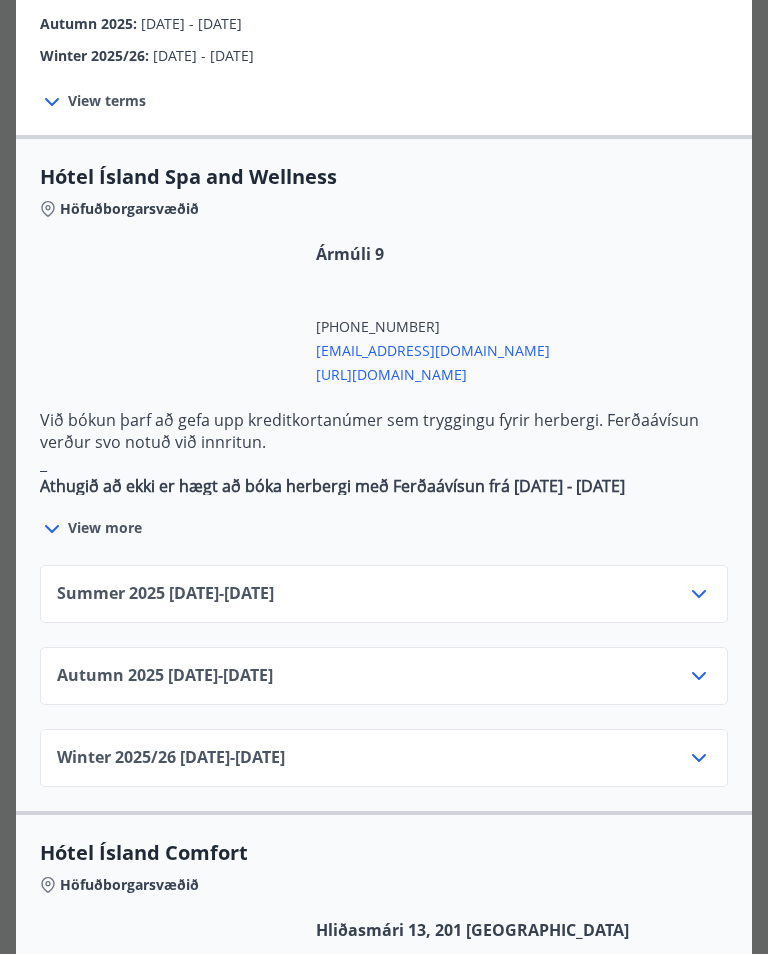 scroll, scrollTop: 1086, scrollLeft: 0, axis: vertical 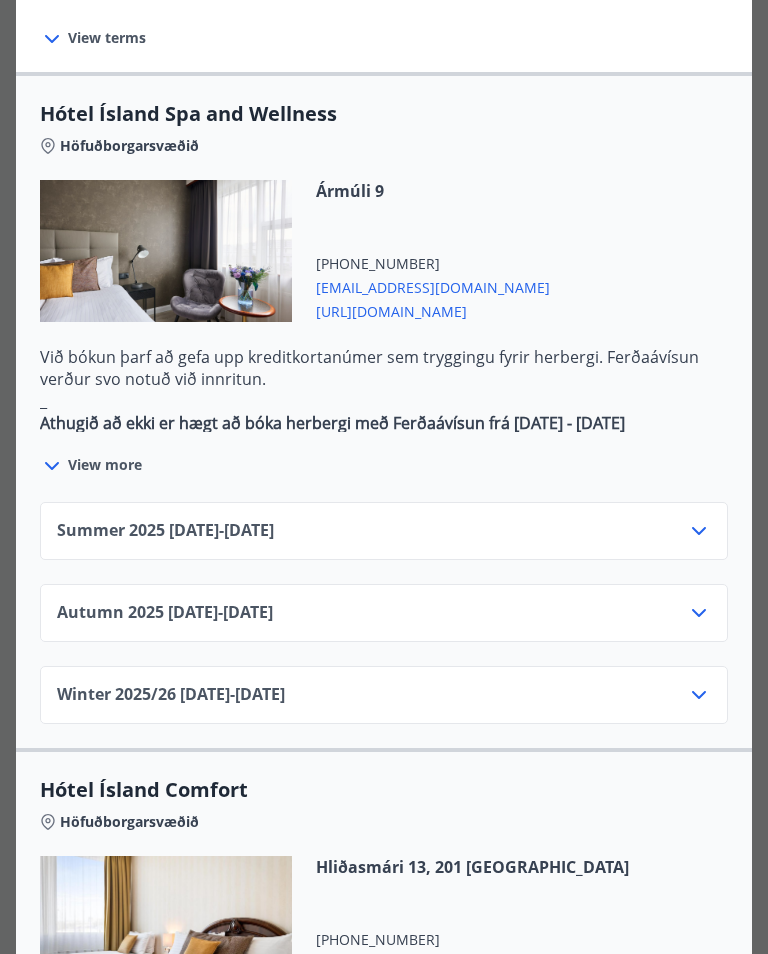 click 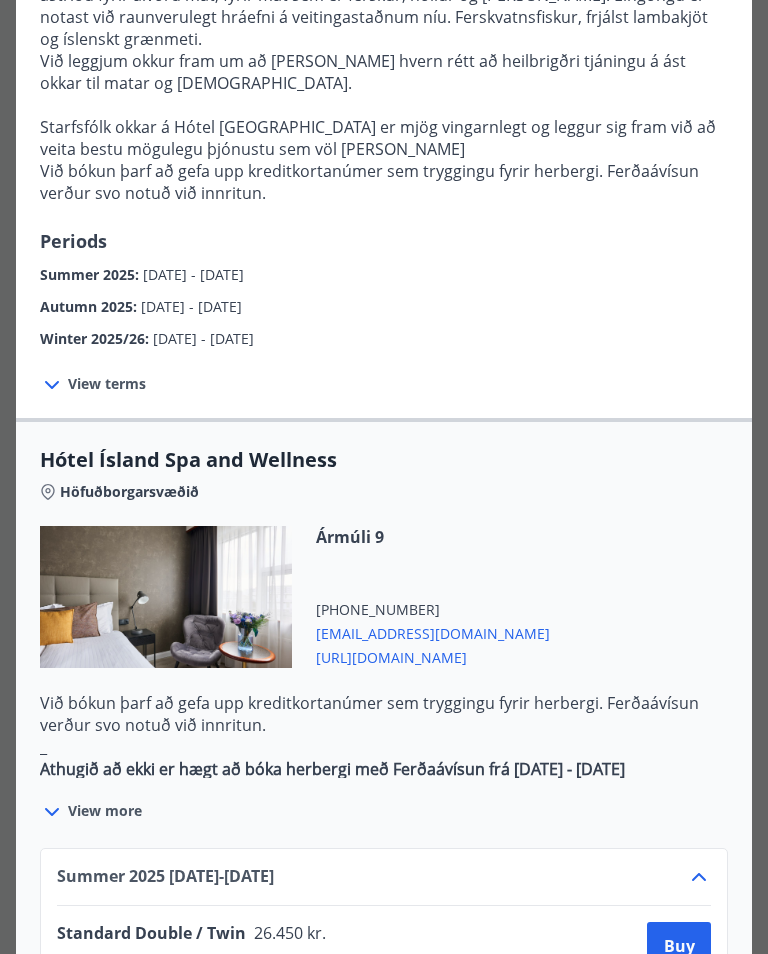 scroll, scrollTop: 744, scrollLeft: 0, axis: vertical 